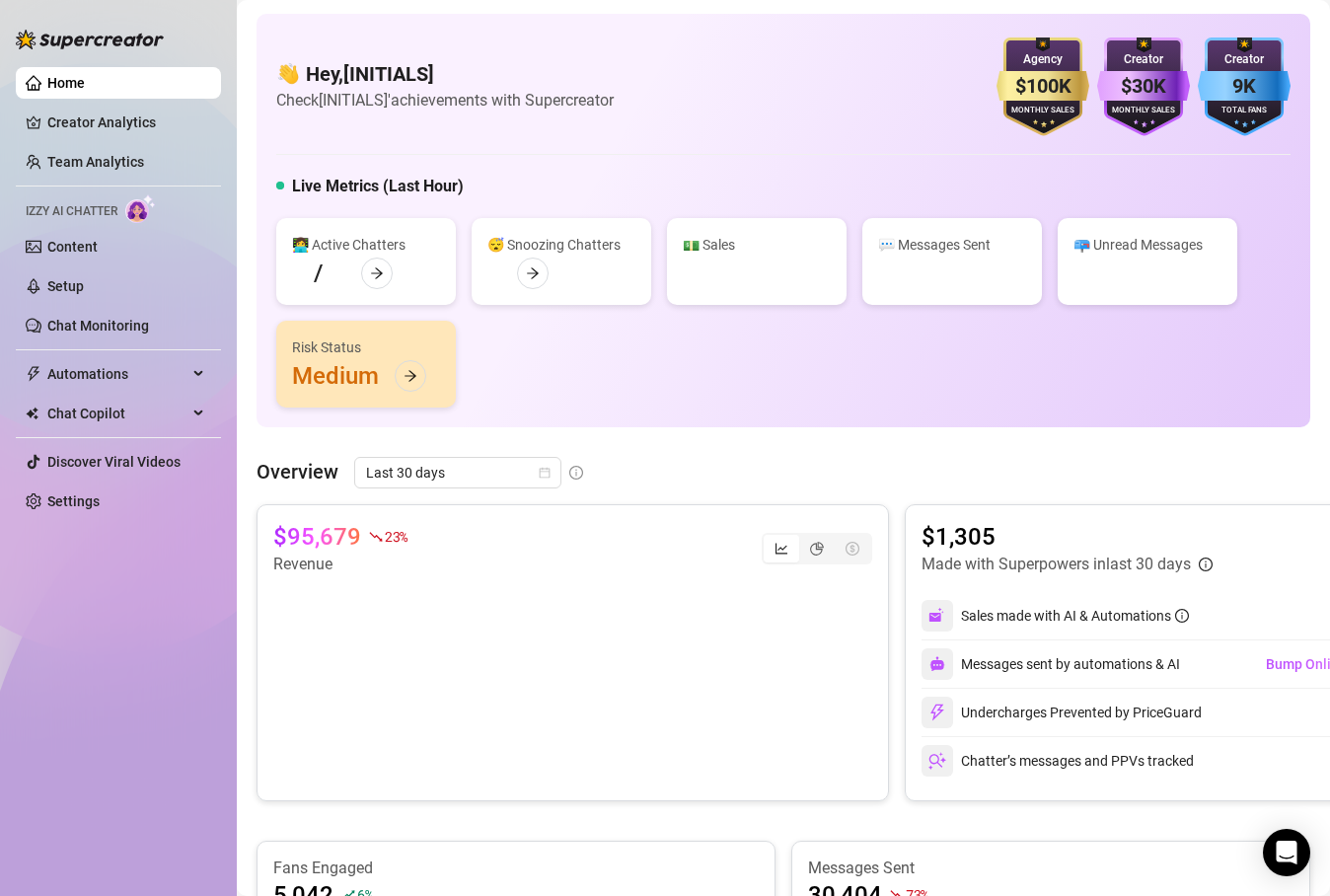 scroll, scrollTop: 0, scrollLeft: 0, axis: both 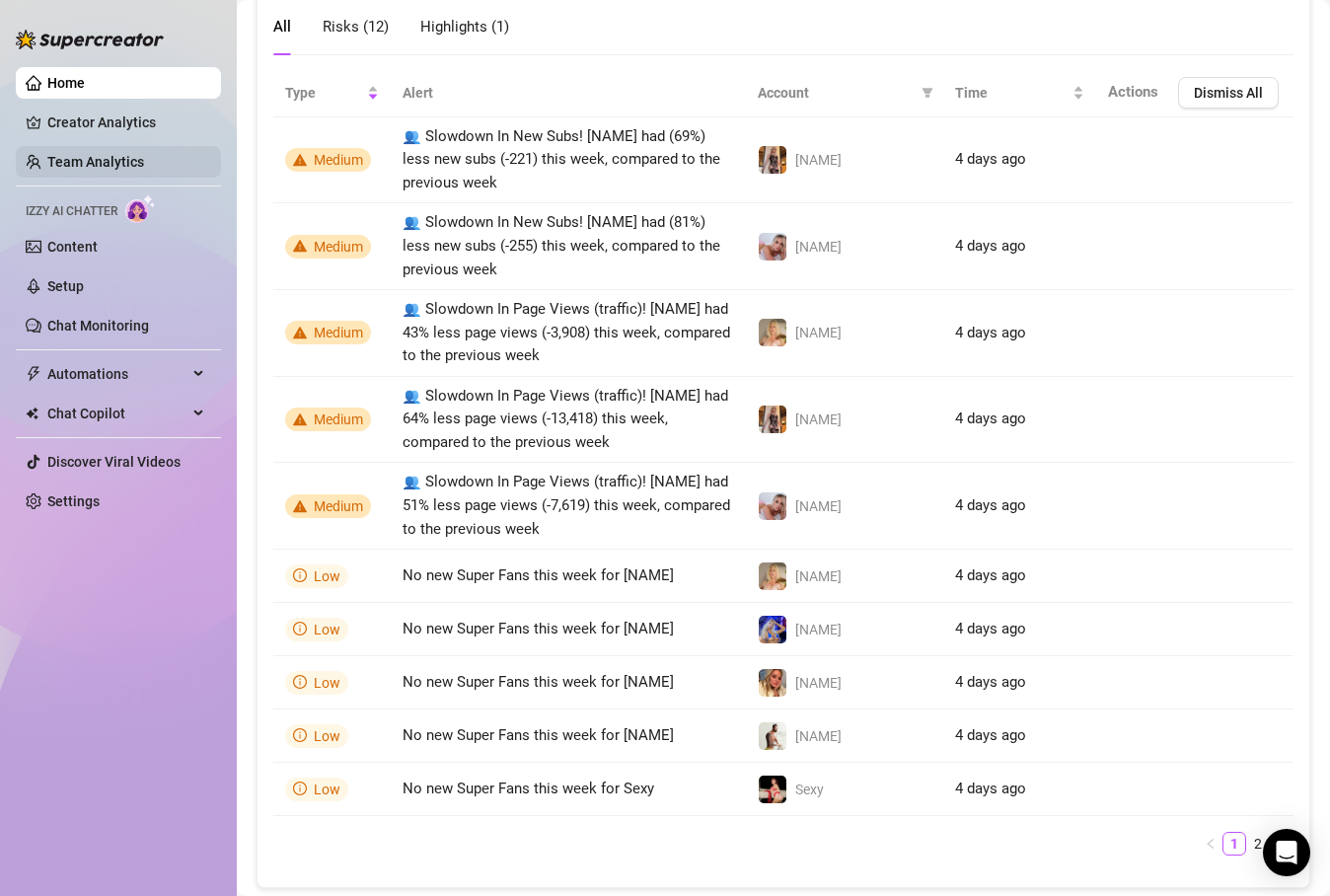 click on "Team Analytics" at bounding box center (96, 162) 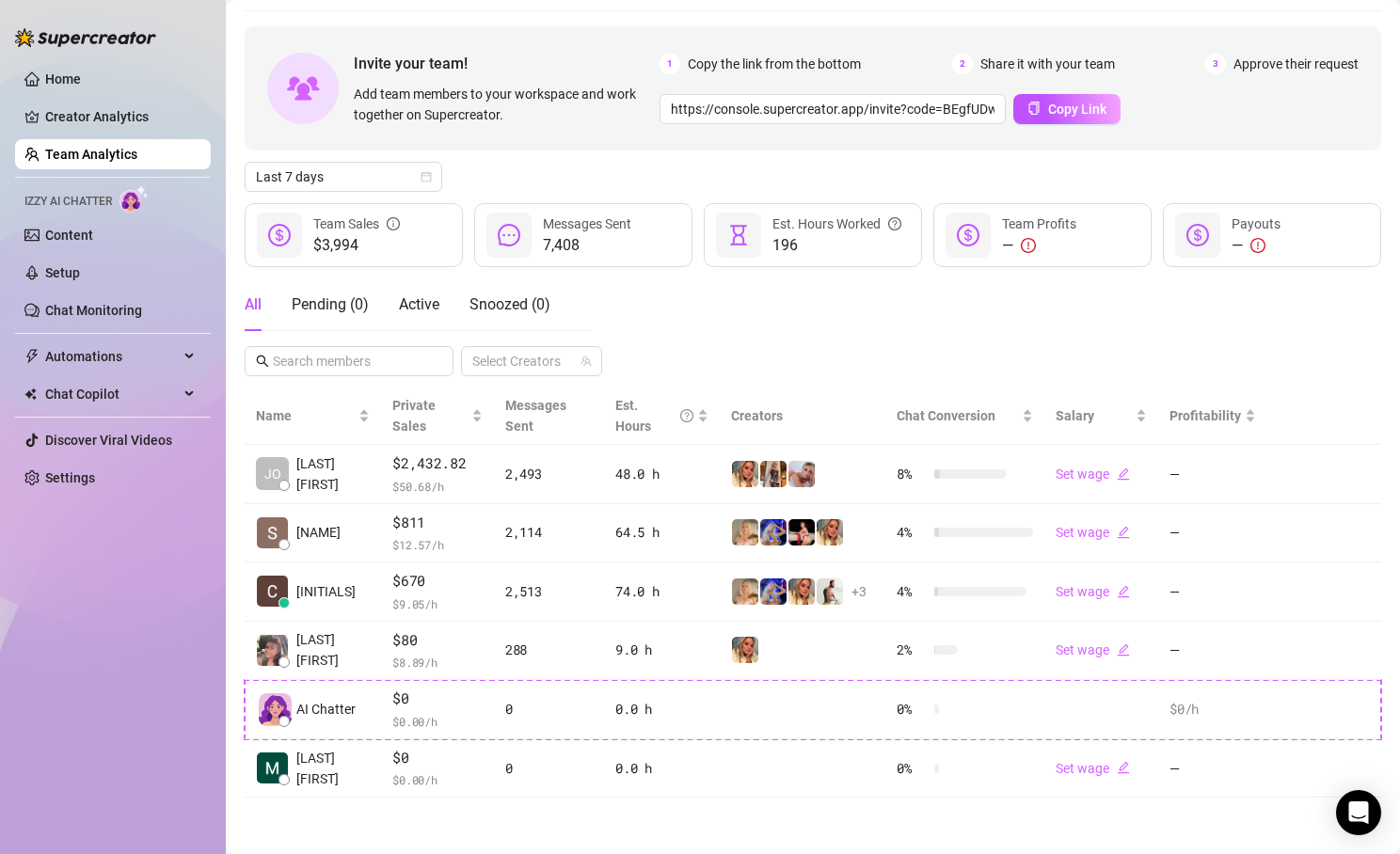 scroll, scrollTop: 40, scrollLeft: 0, axis: vertical 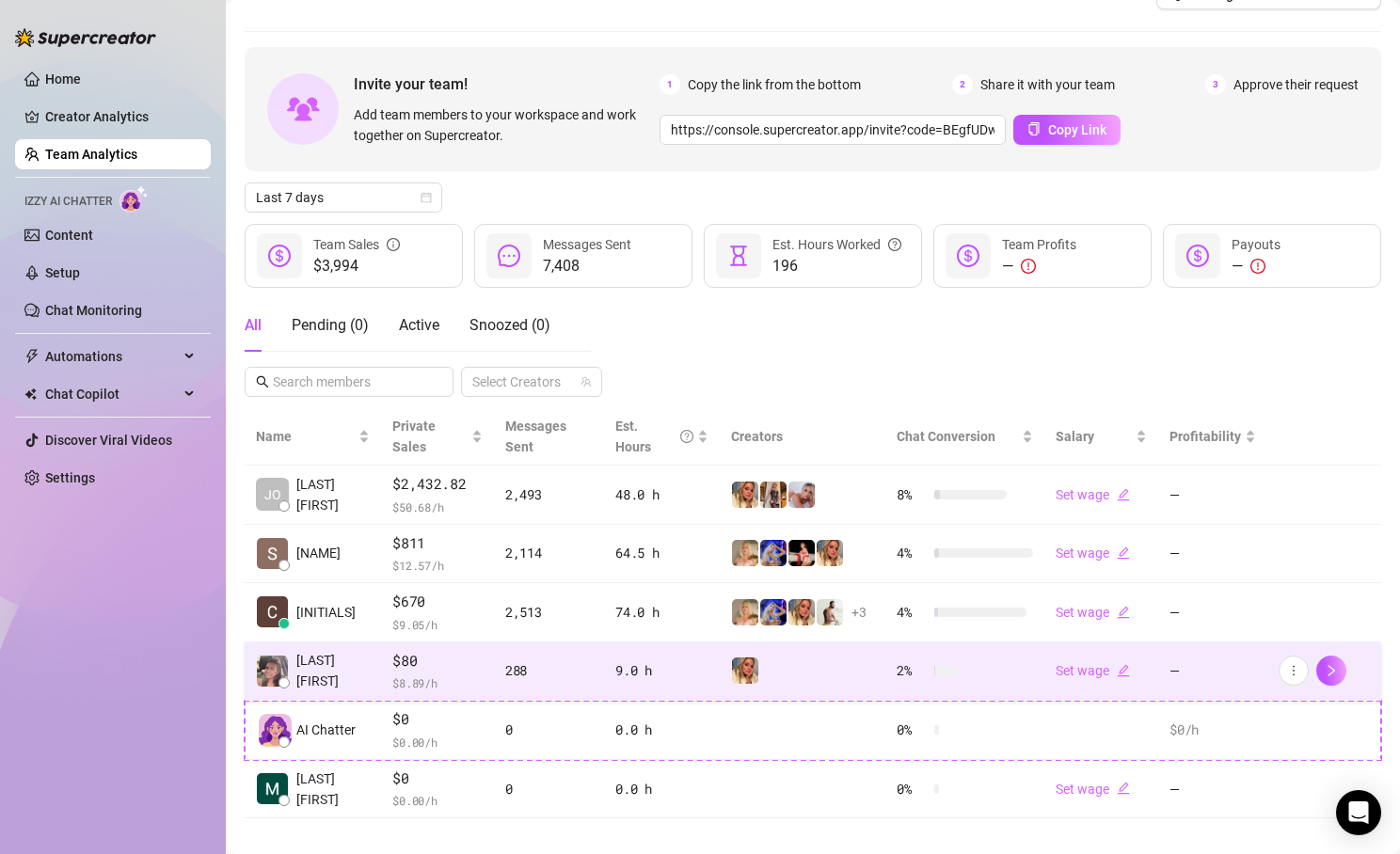 click on "[LAST] [FIRST]" at bounding box center [333, 671] 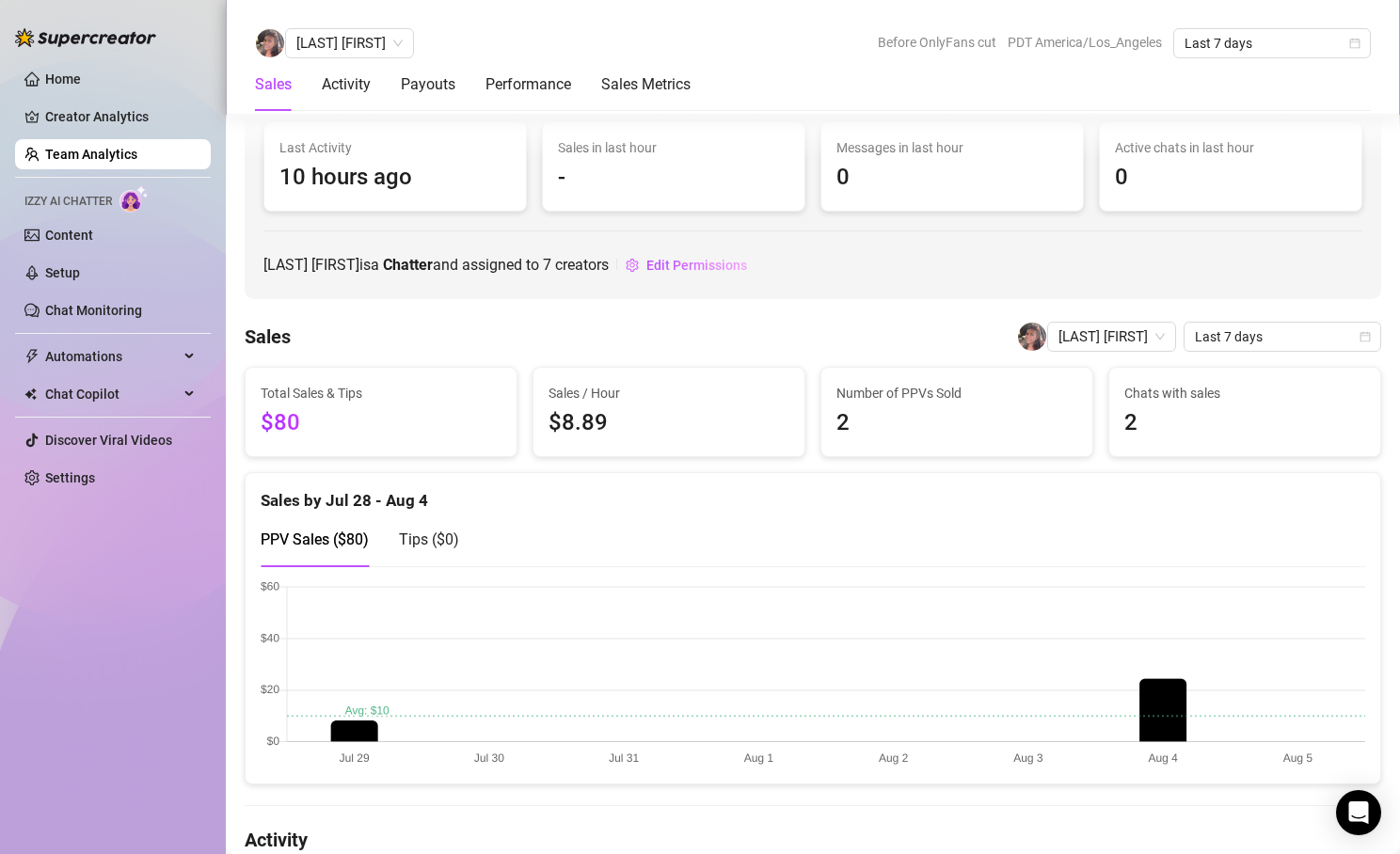 scroll, scrollTop: 1358, scrollLeft: 0, axis: vertical 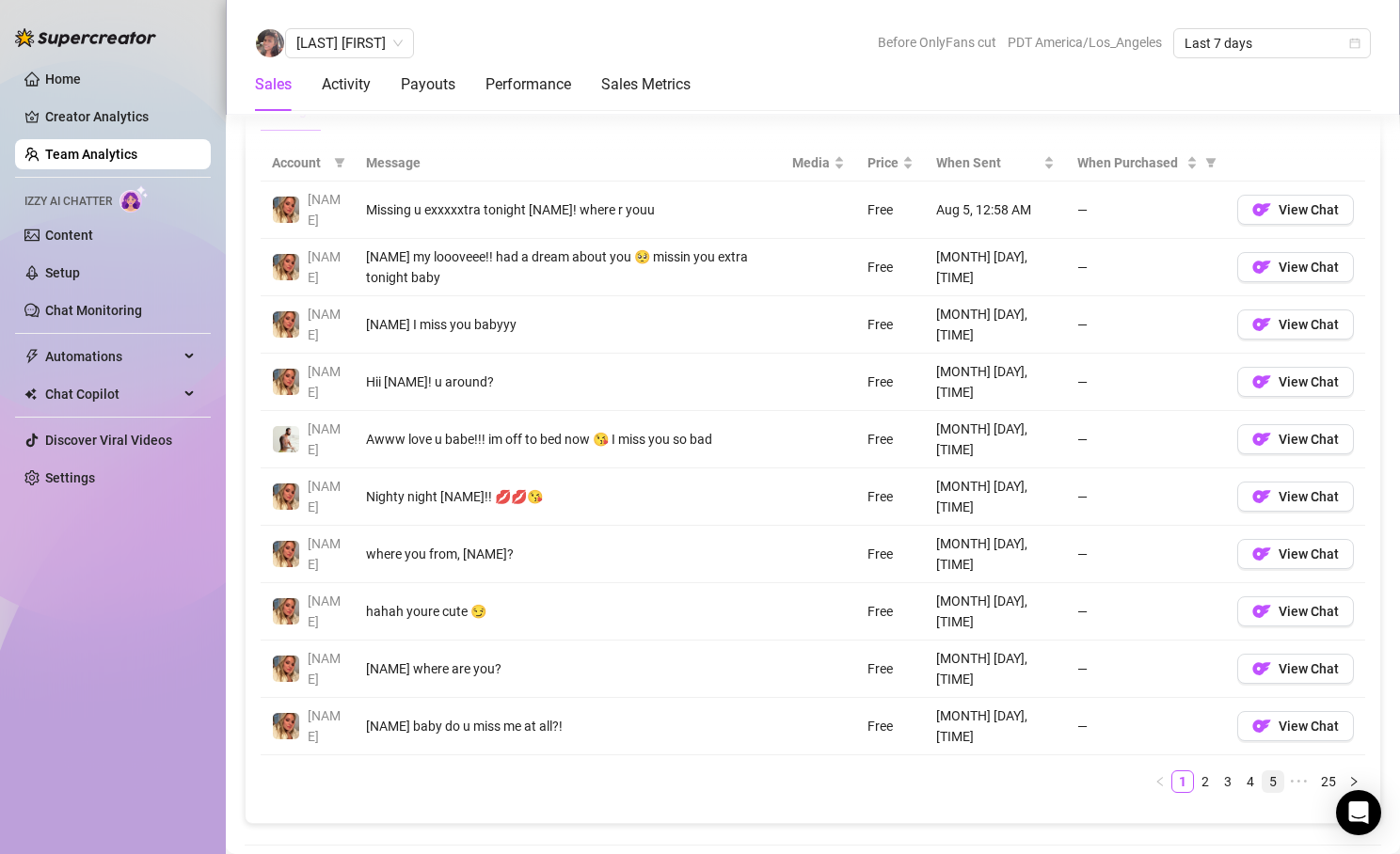 click on "5" at bounding box center [1273, 782] 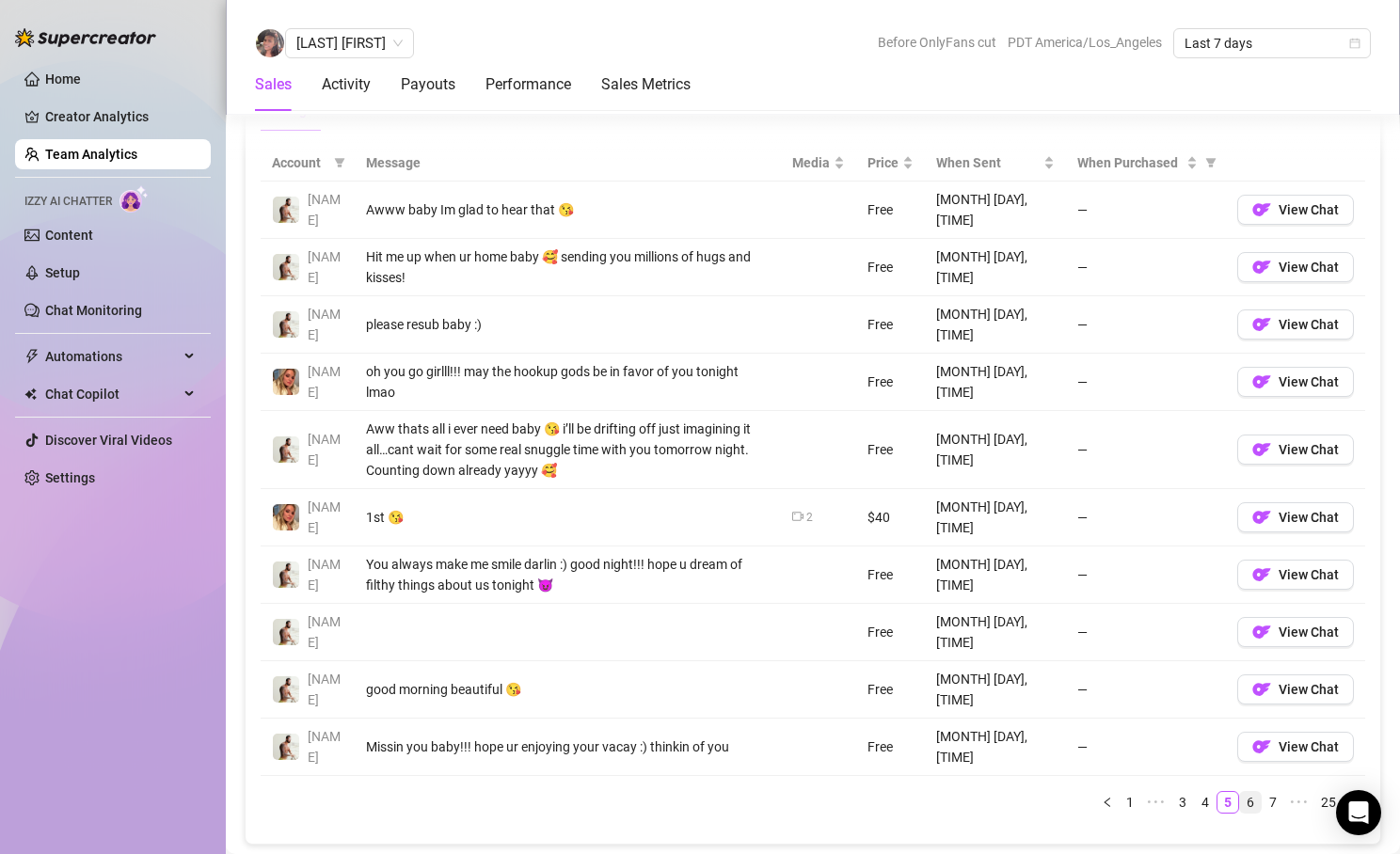 click on "6" at bounding box center [1250, 802] 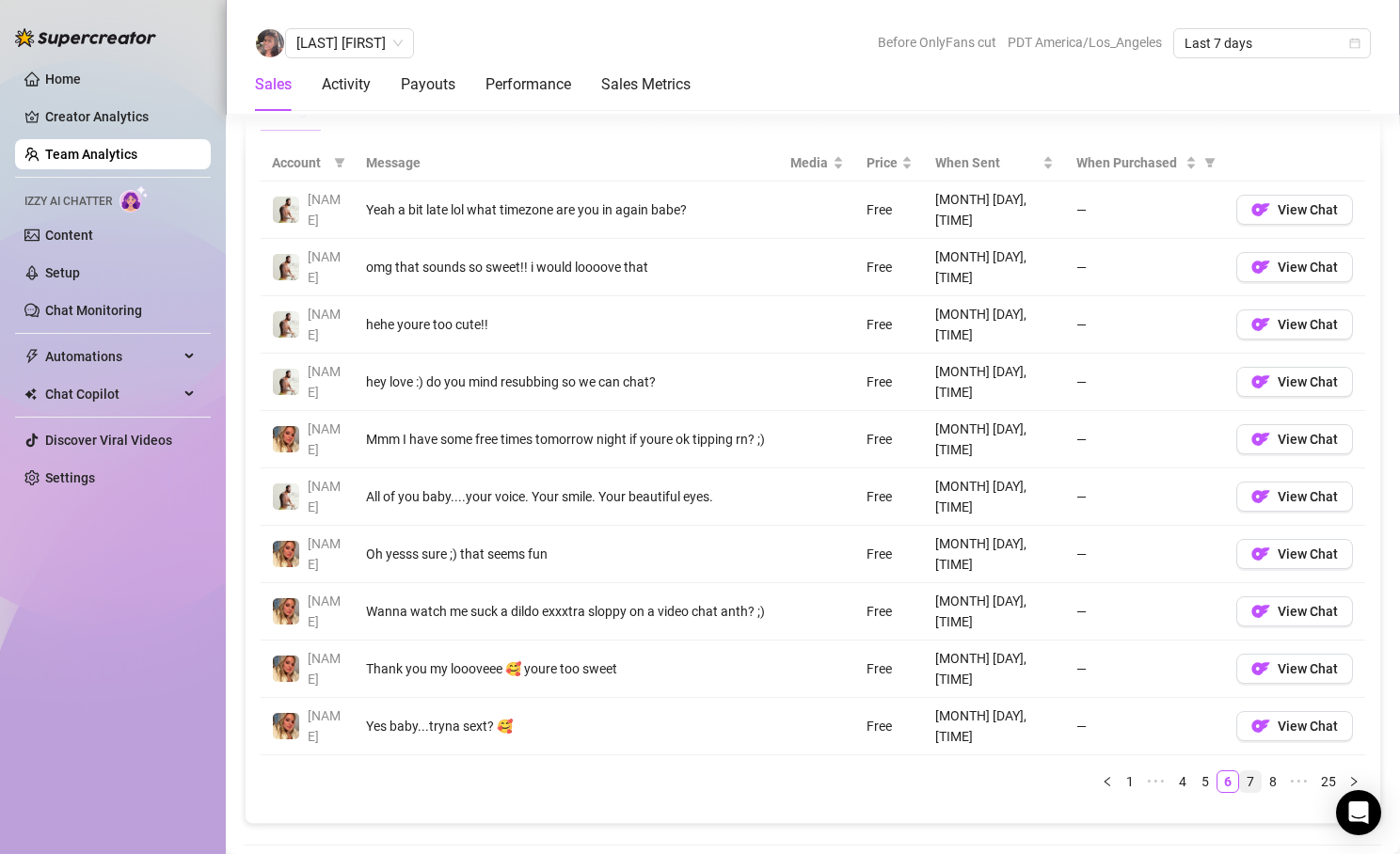 click on "7" at bounding box center (1250, 782) 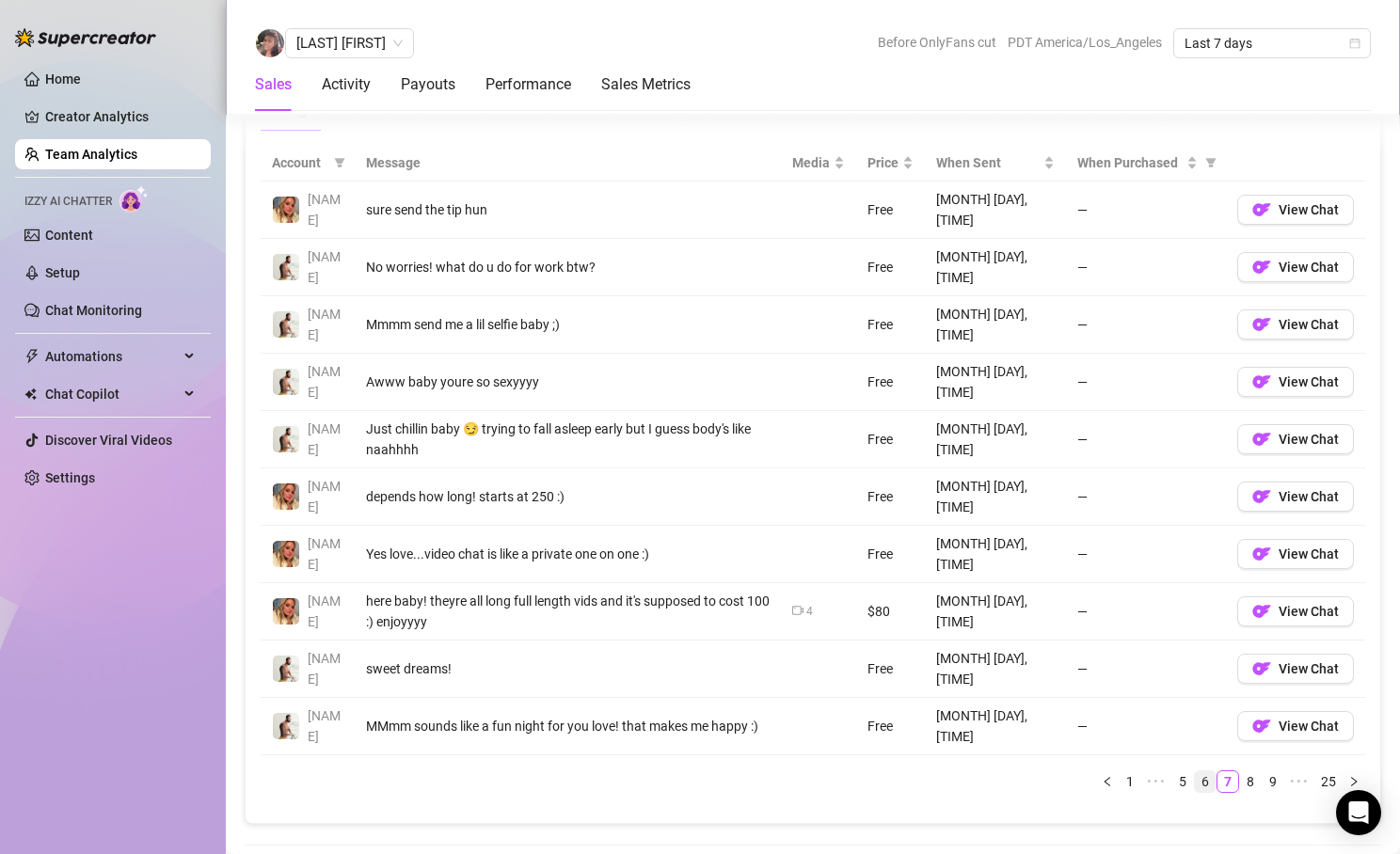 click on "6" at bounding box center (1205, 782) 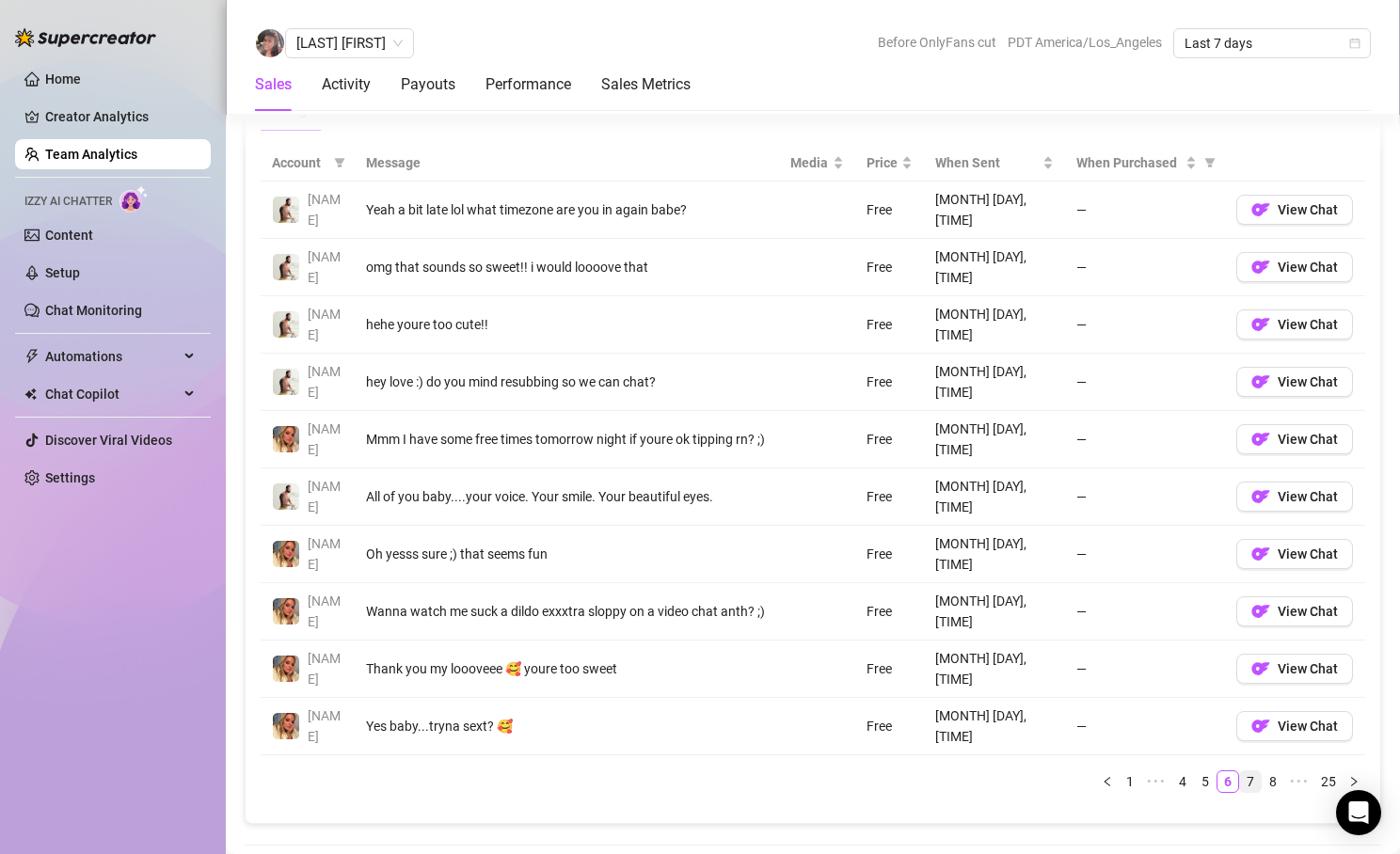 click on "7" at bounding box center [1250, 782] 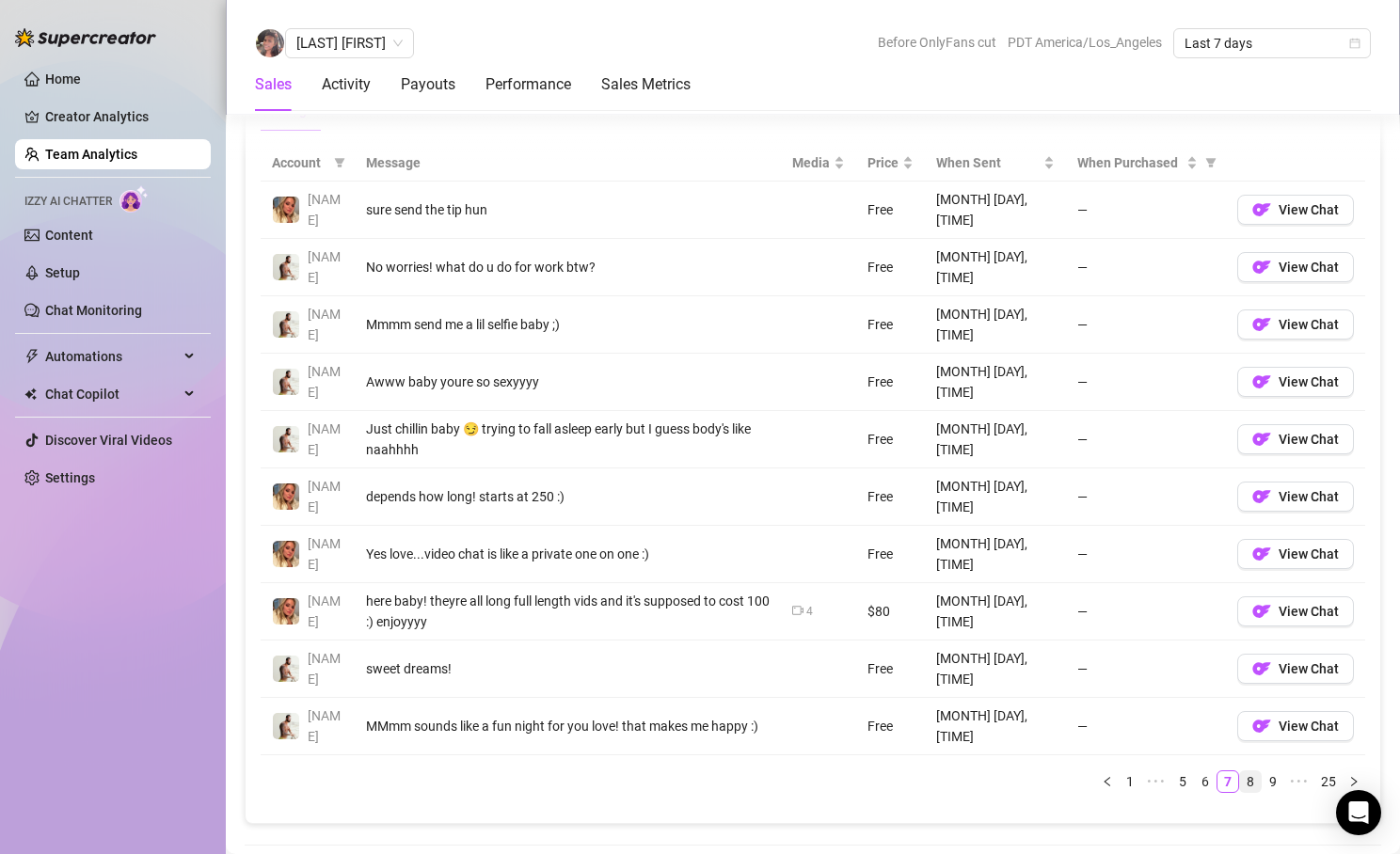 click on "8" at bounding box center [1250, 782] 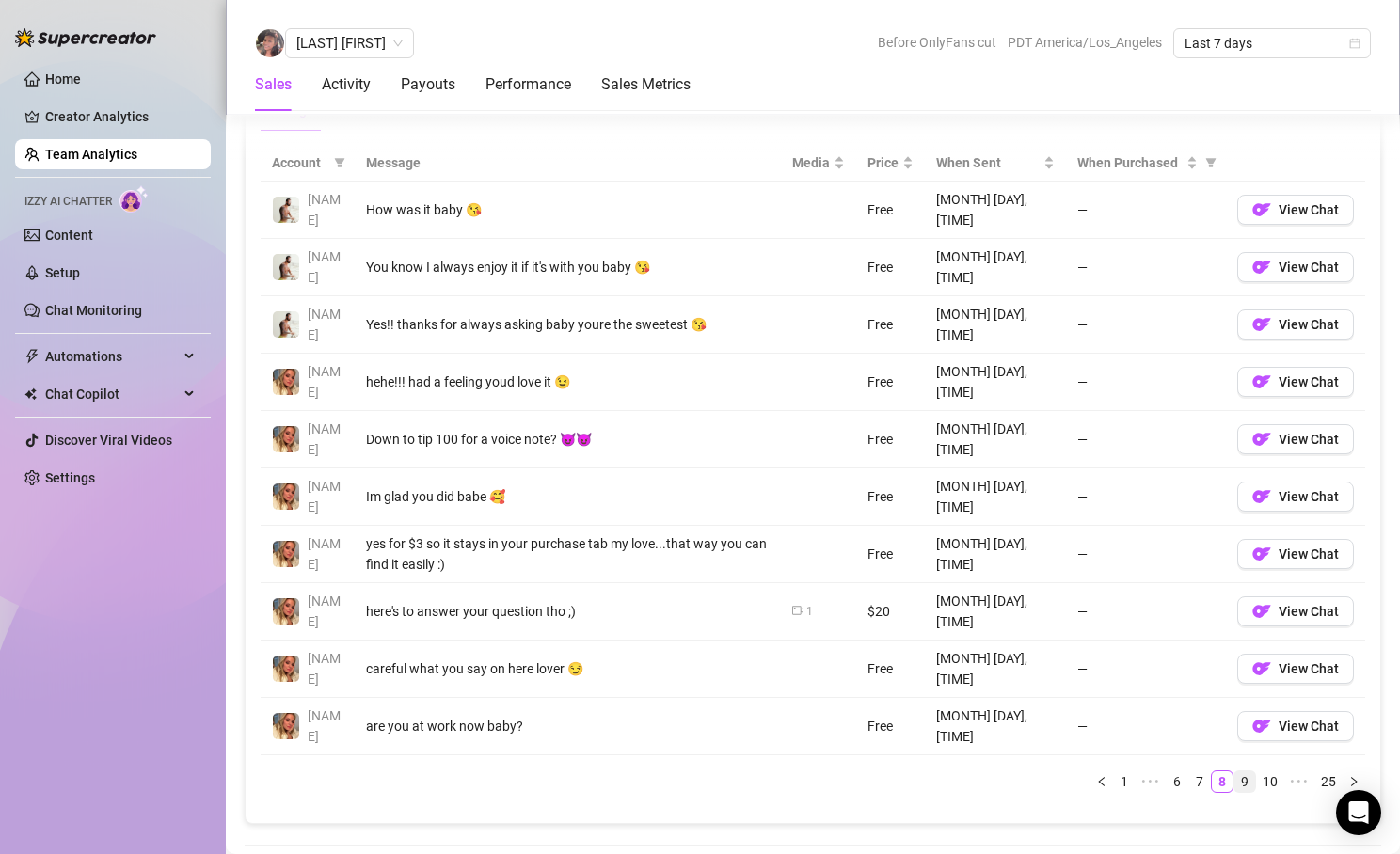 click on "9" at bounding box center [1245, 782] 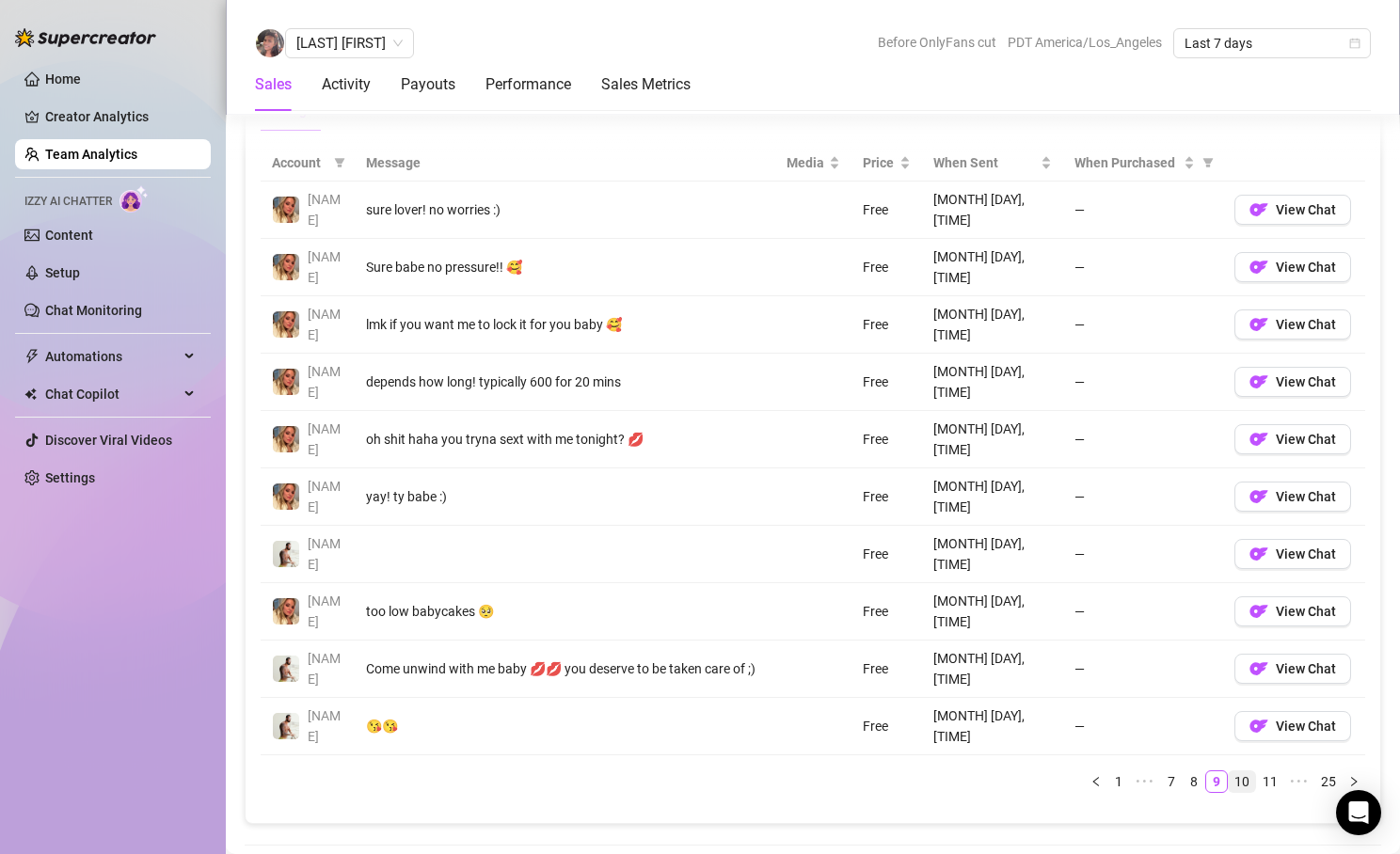 click on "10" at bounding box center (1242, 782) 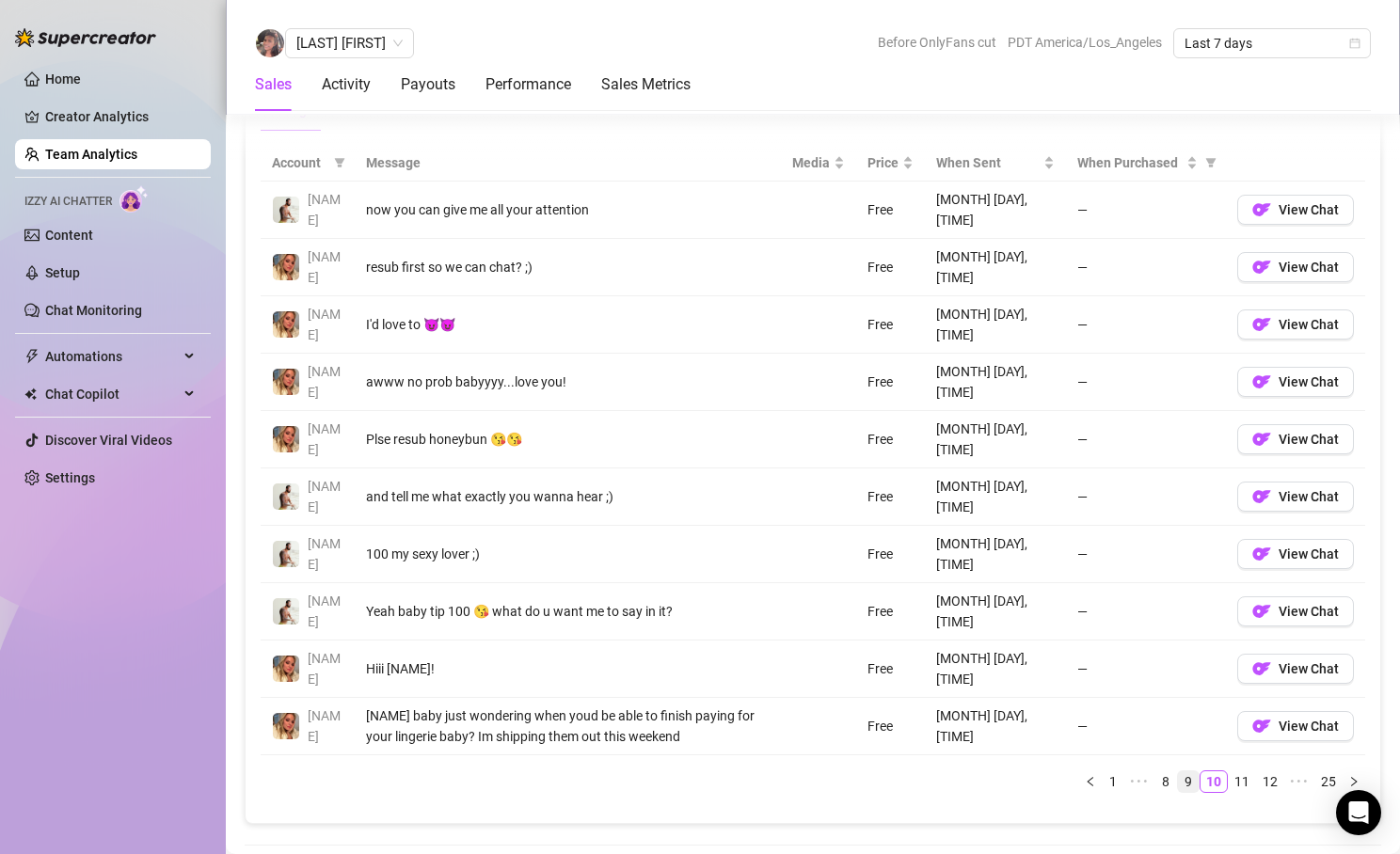 click on "9" at bounding box center [1188, 782] 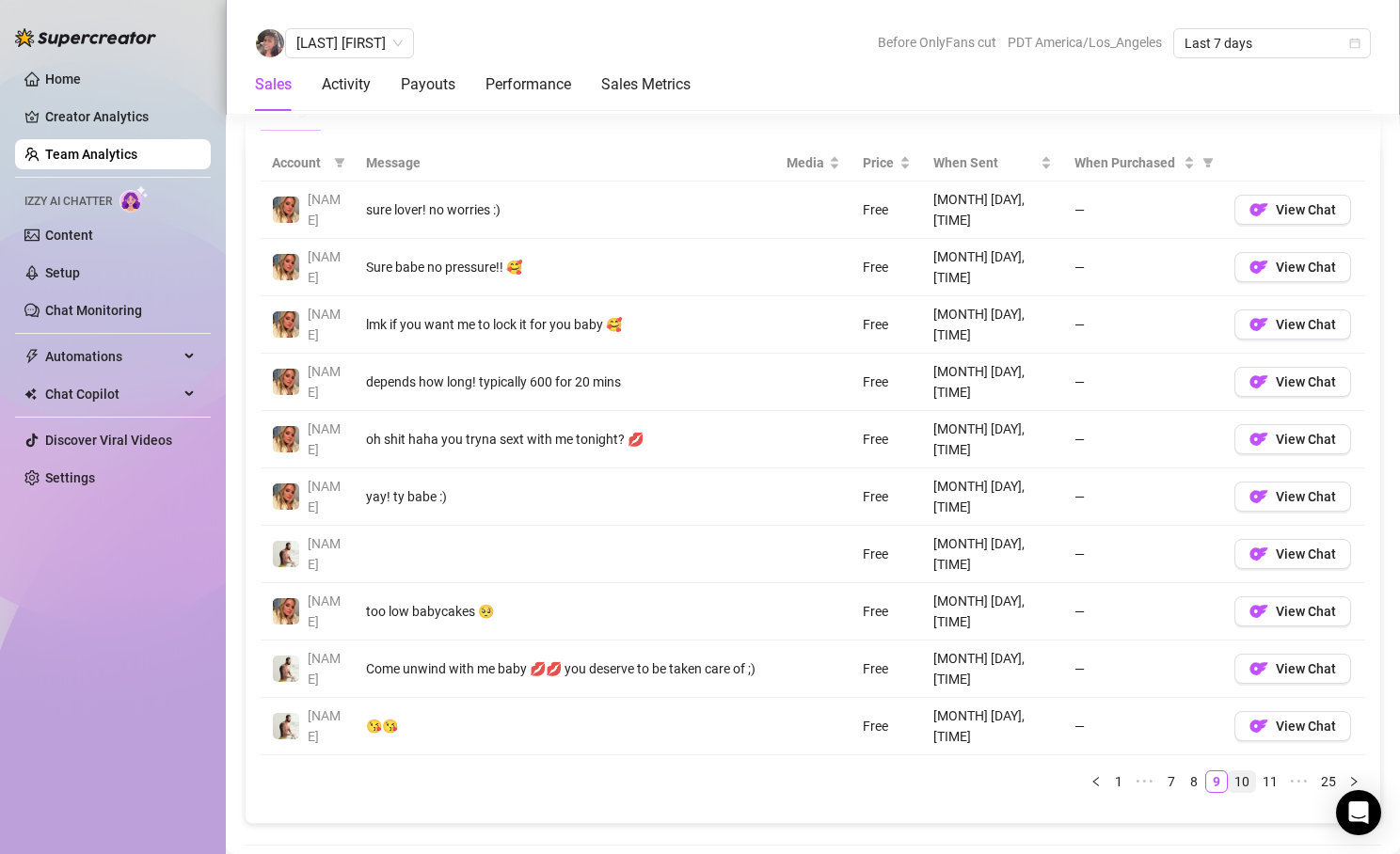 click on "10" at bounding box center (1242, 782) 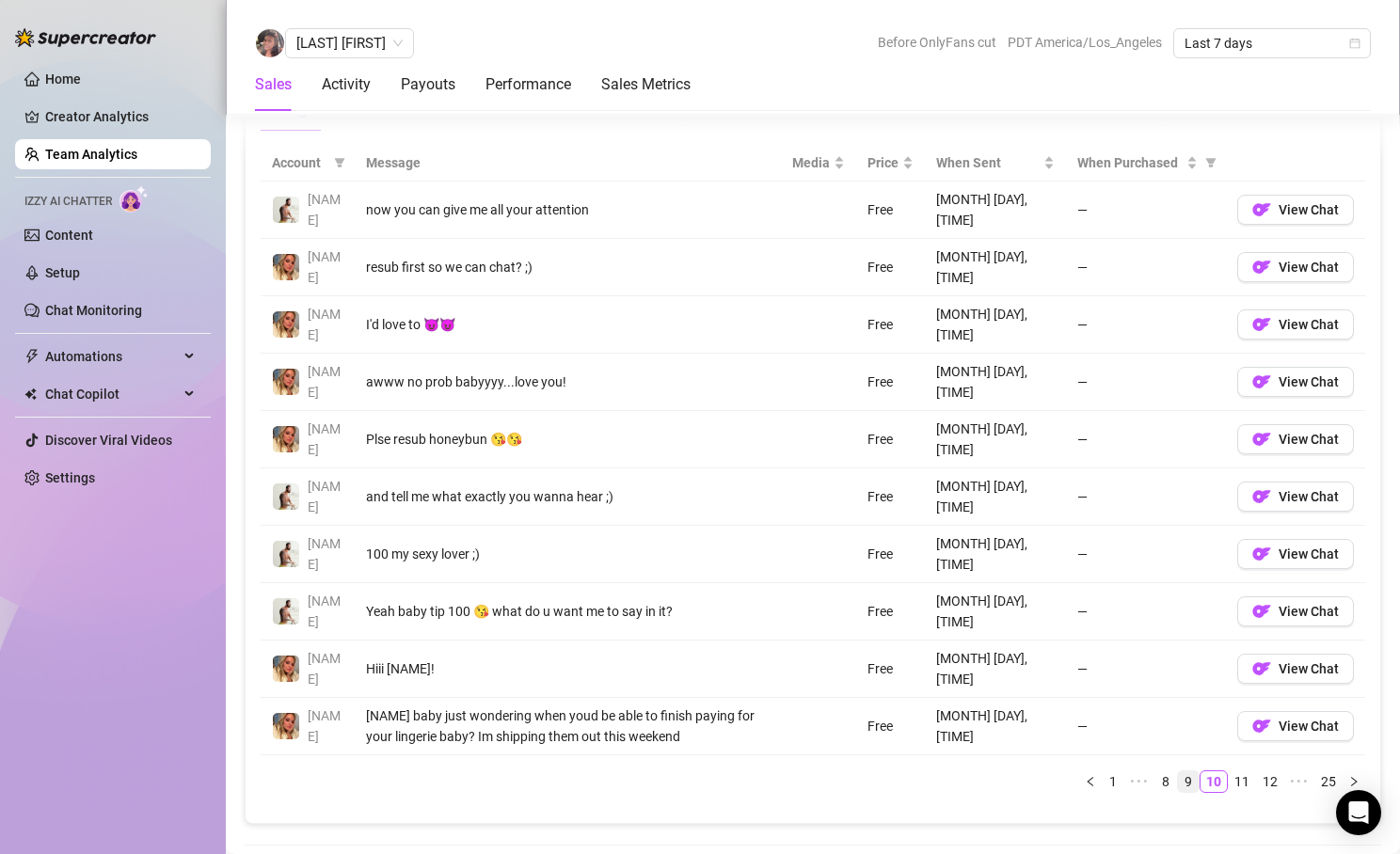 click on "9" at bounding box center [1188, 782] 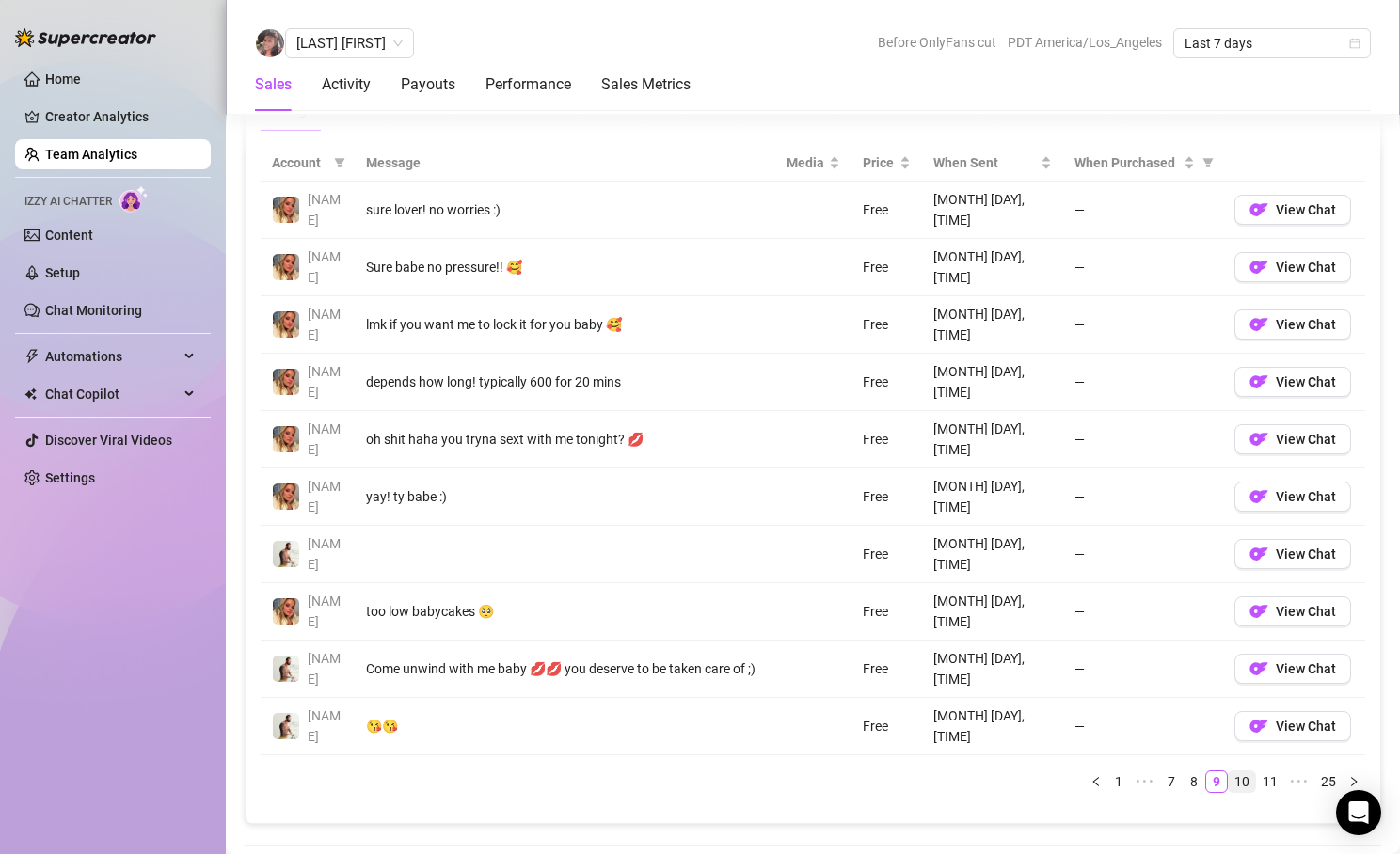 click on "10" at bounding box center [1242, 782] 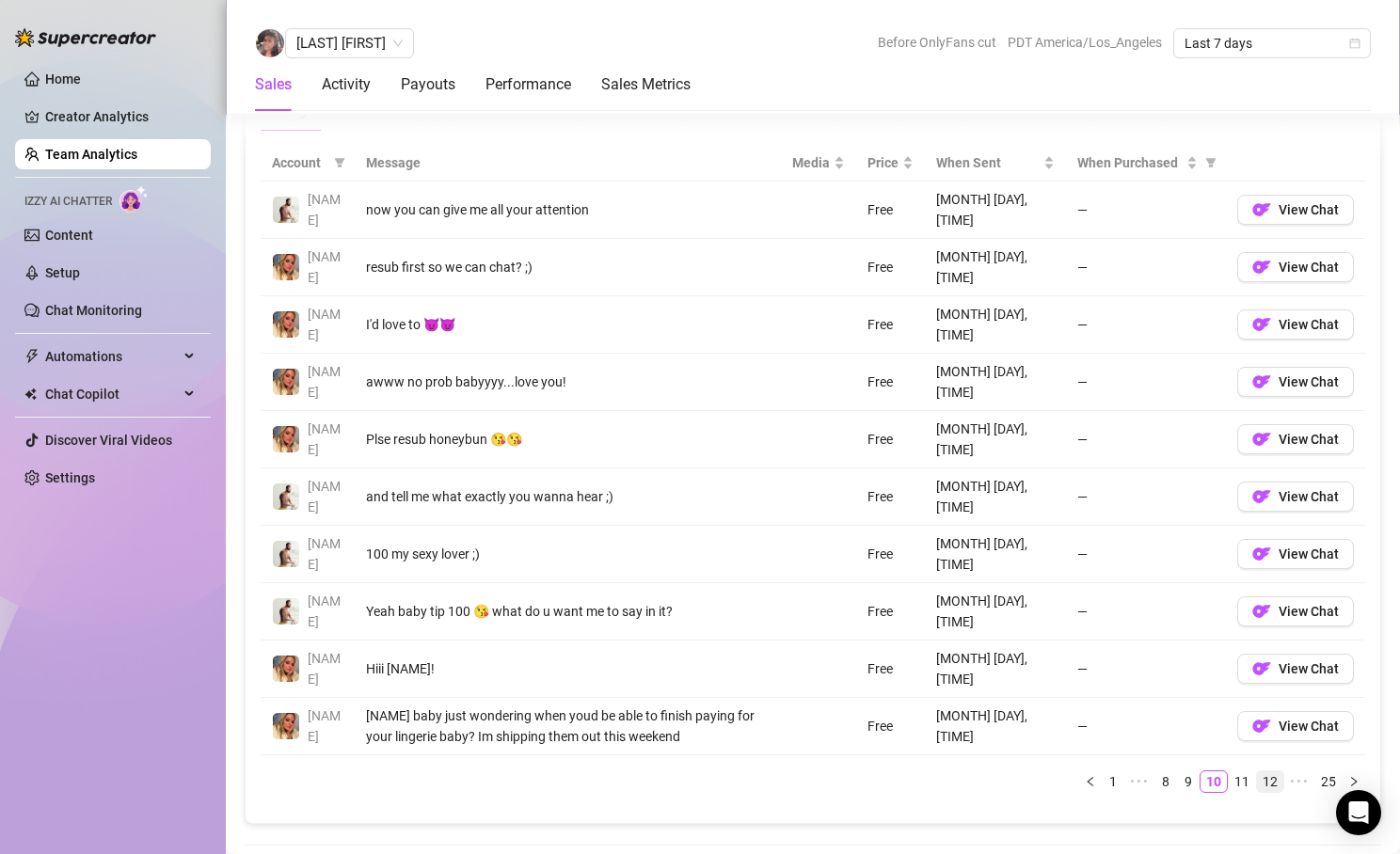 click on "12" at bounding box center [1270, 782] 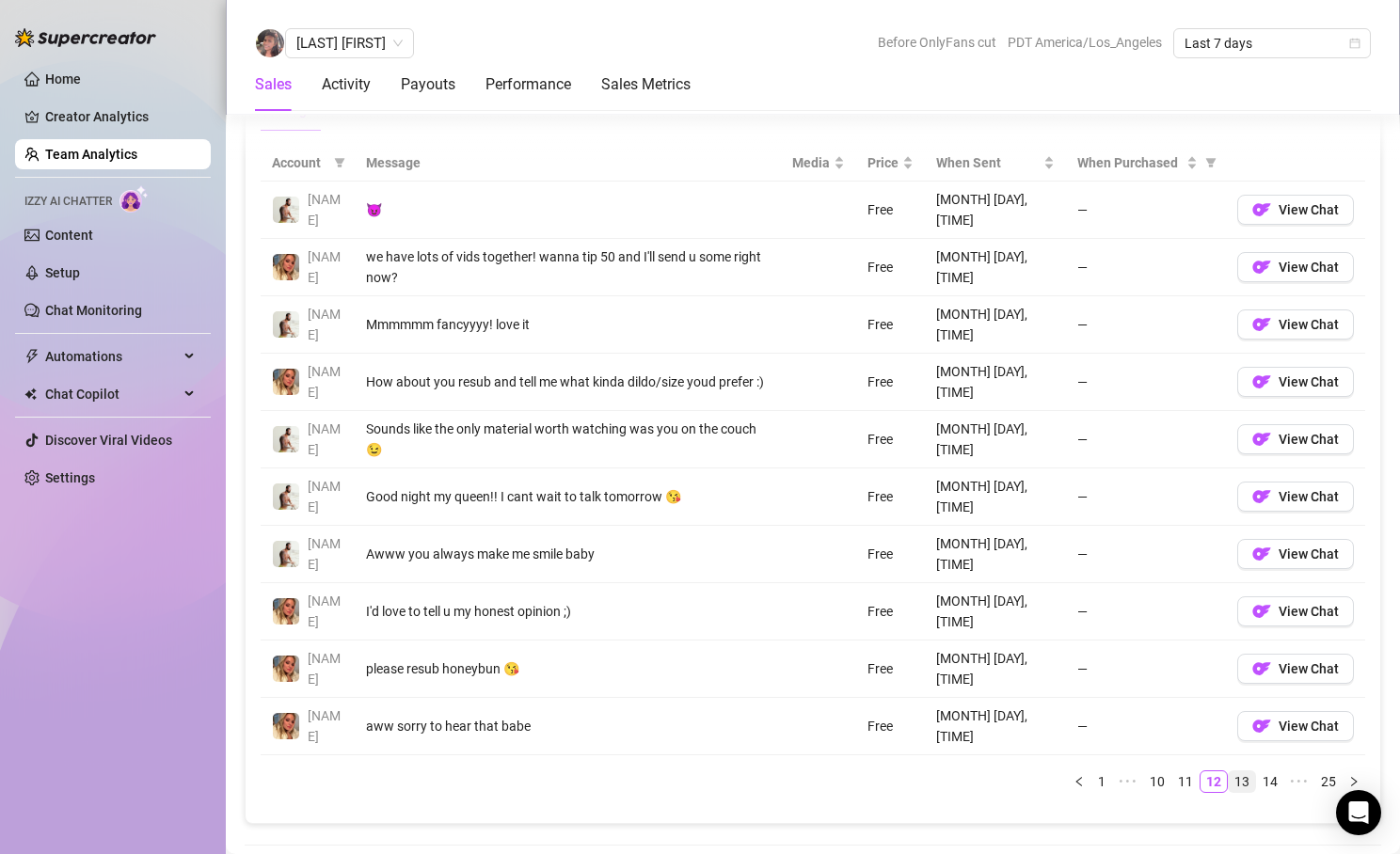 click on "13" at bounding box center (1242, 782) 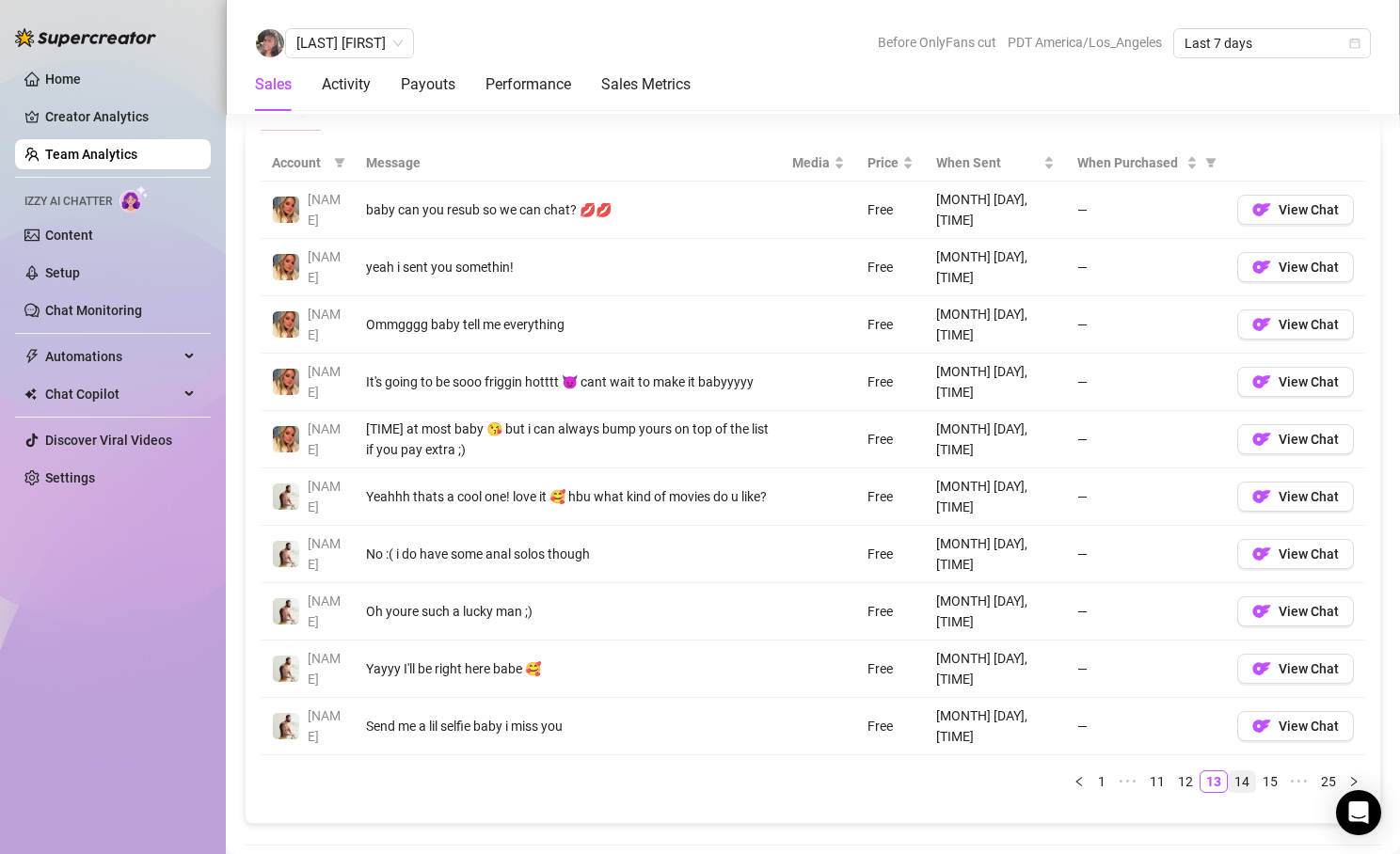 click on "14" at bounding box center [1242, 782] 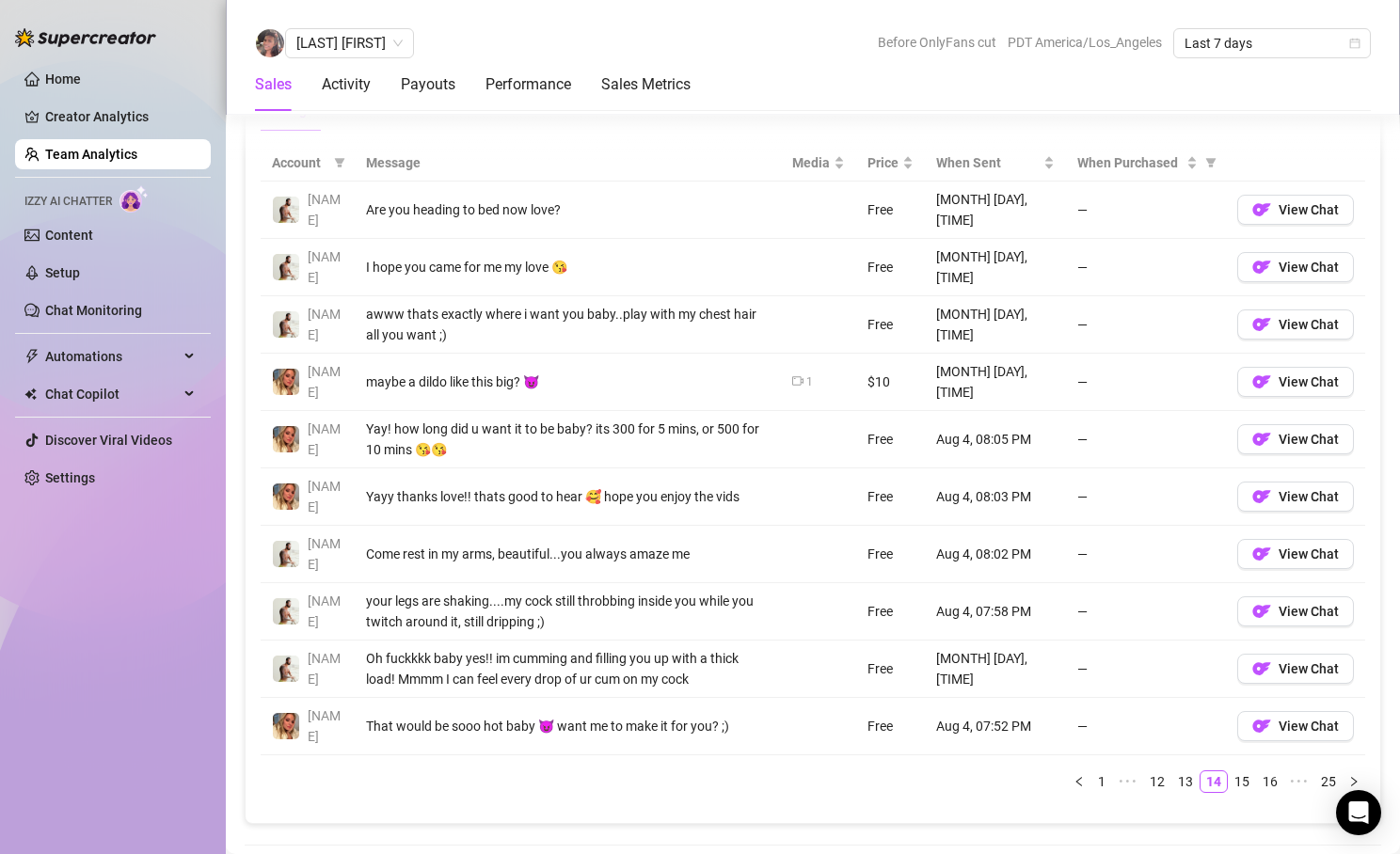 click on "Team Analytics" at bounding box center (91, 154) 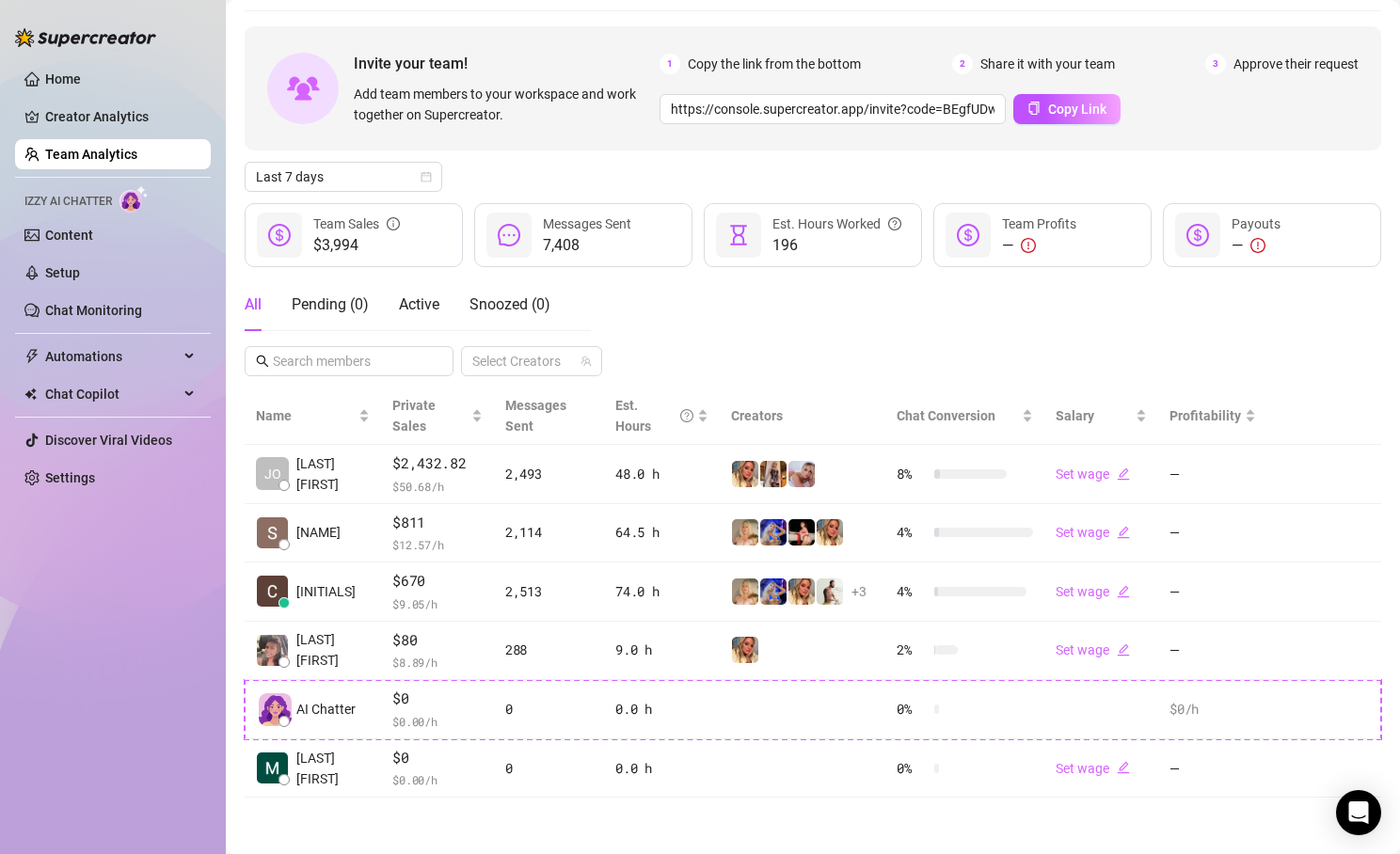 scroll, scrollTop: 40, scrollLeft: 0, axis: vertical 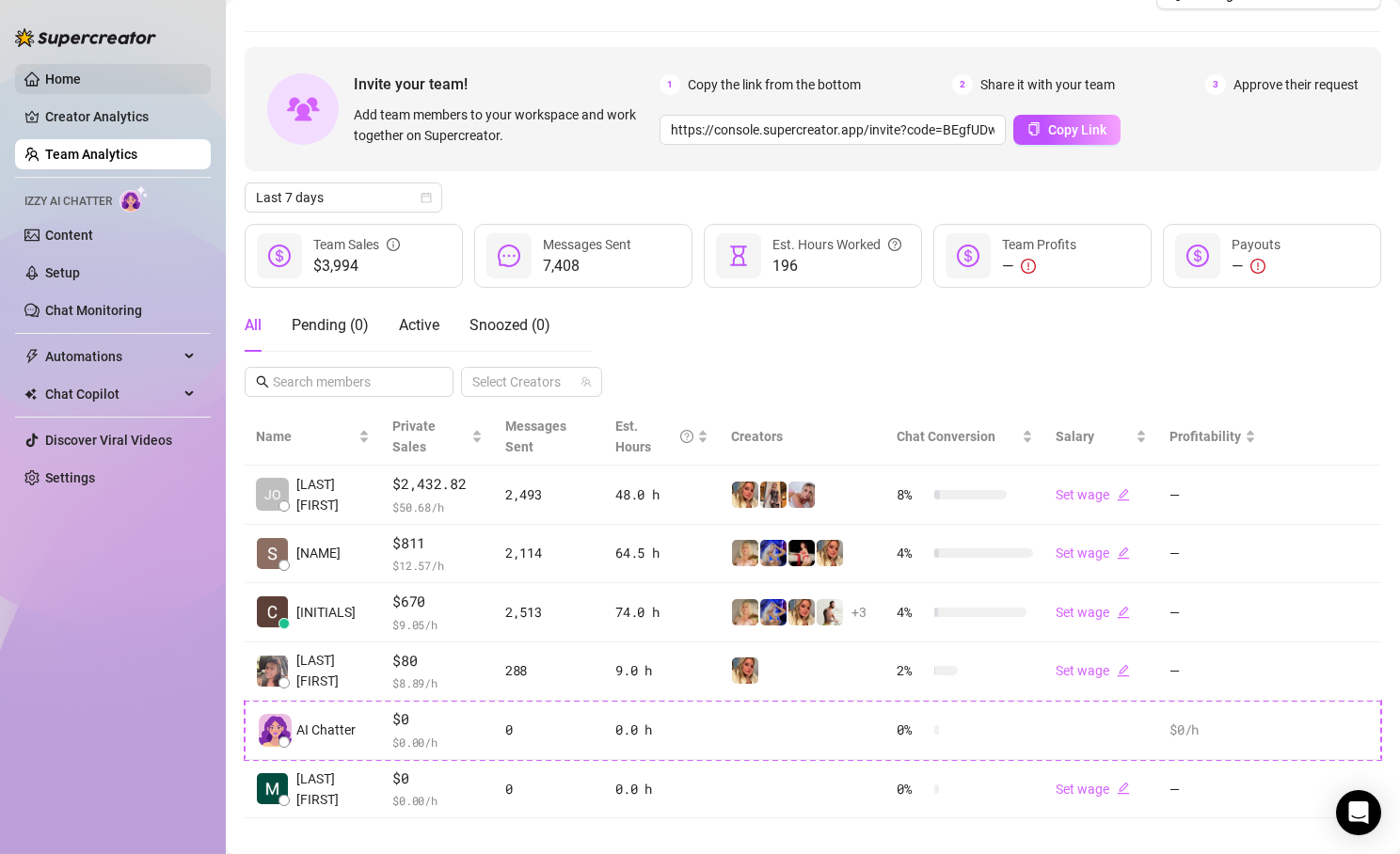 click on "Home" at bounding box center [63, 79] 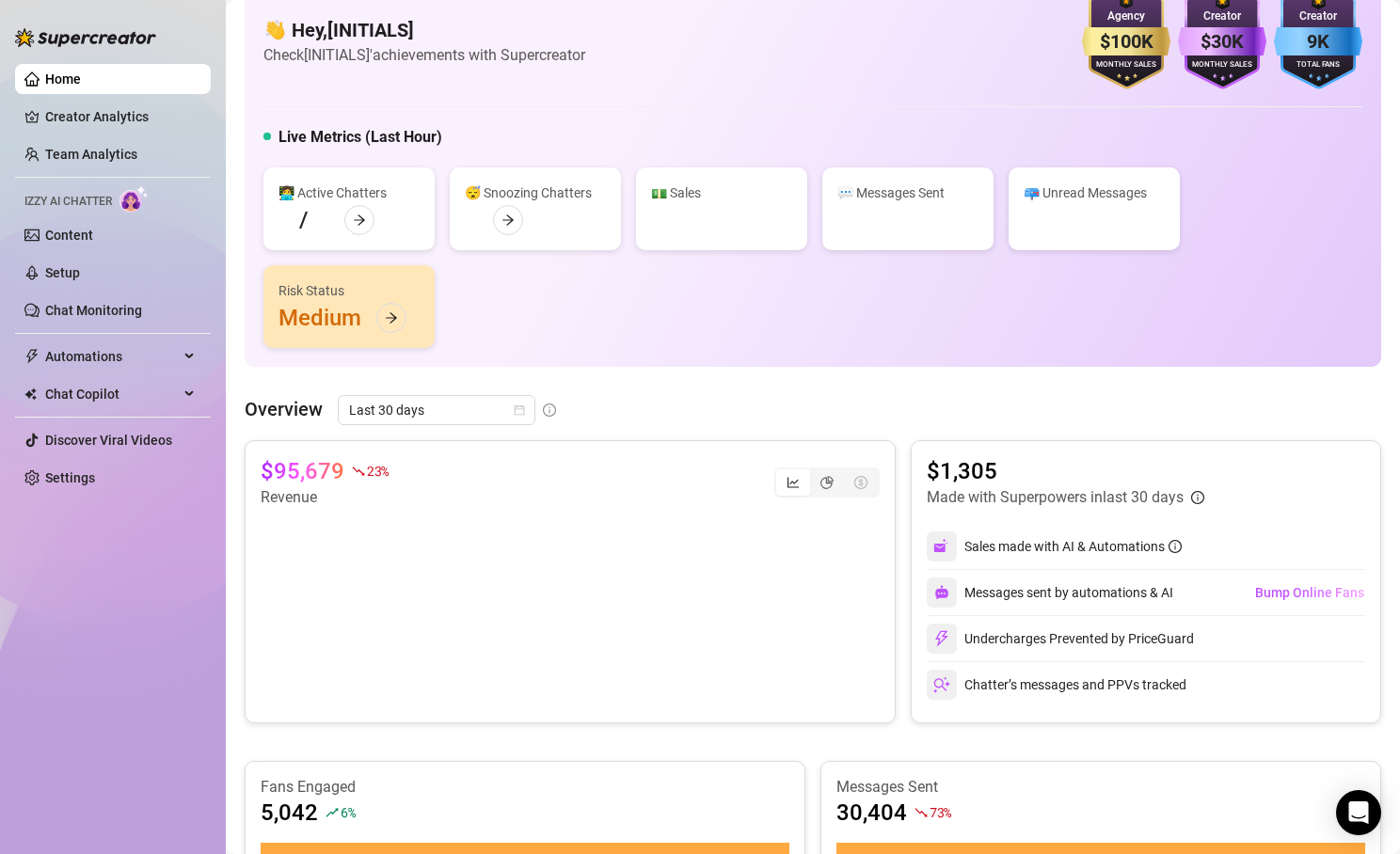 scroll, scrollTop: 1296, scrollLeft: 0, axis: vertical 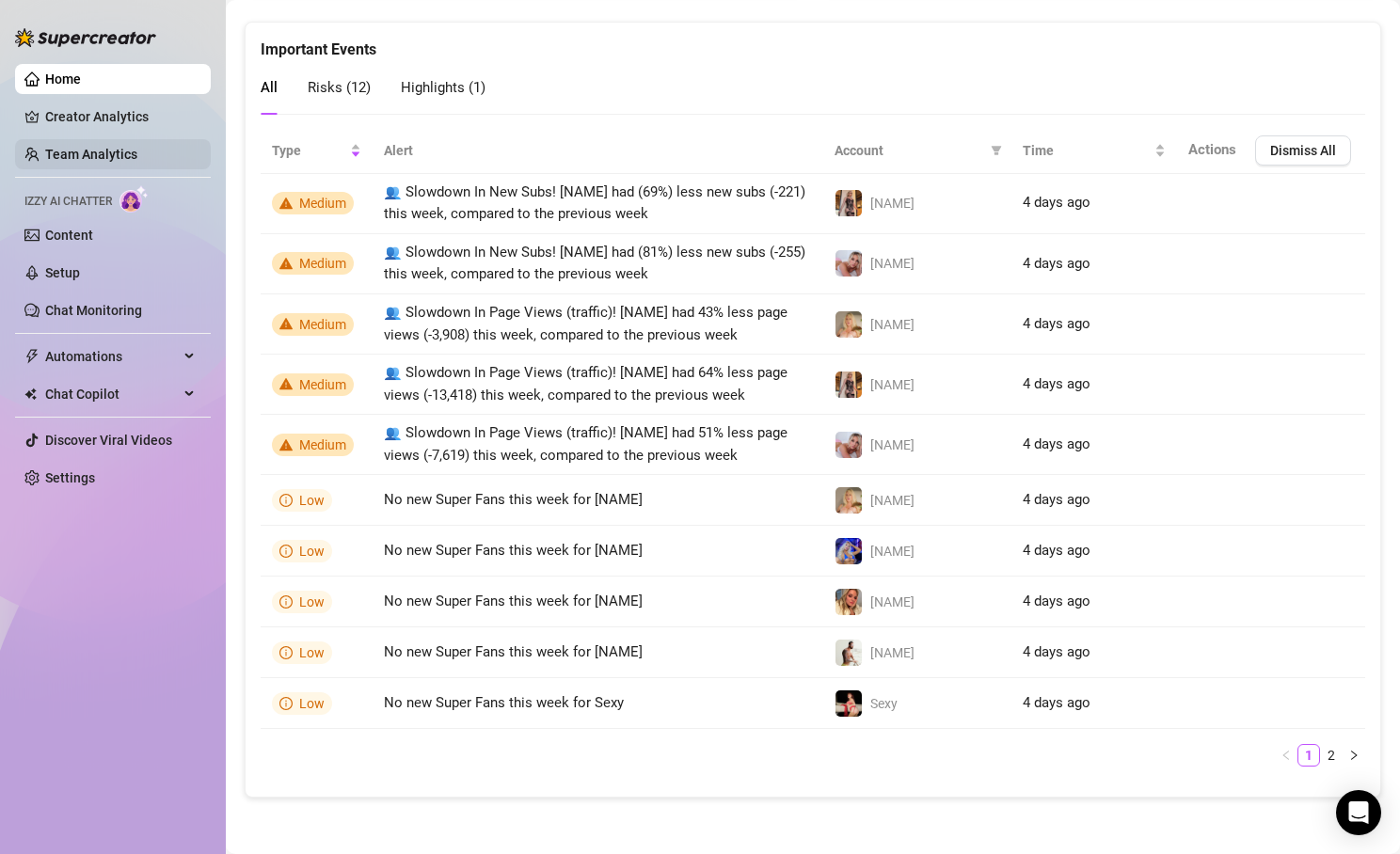 click on "Team Analytics" at bounding box center (91, 154) 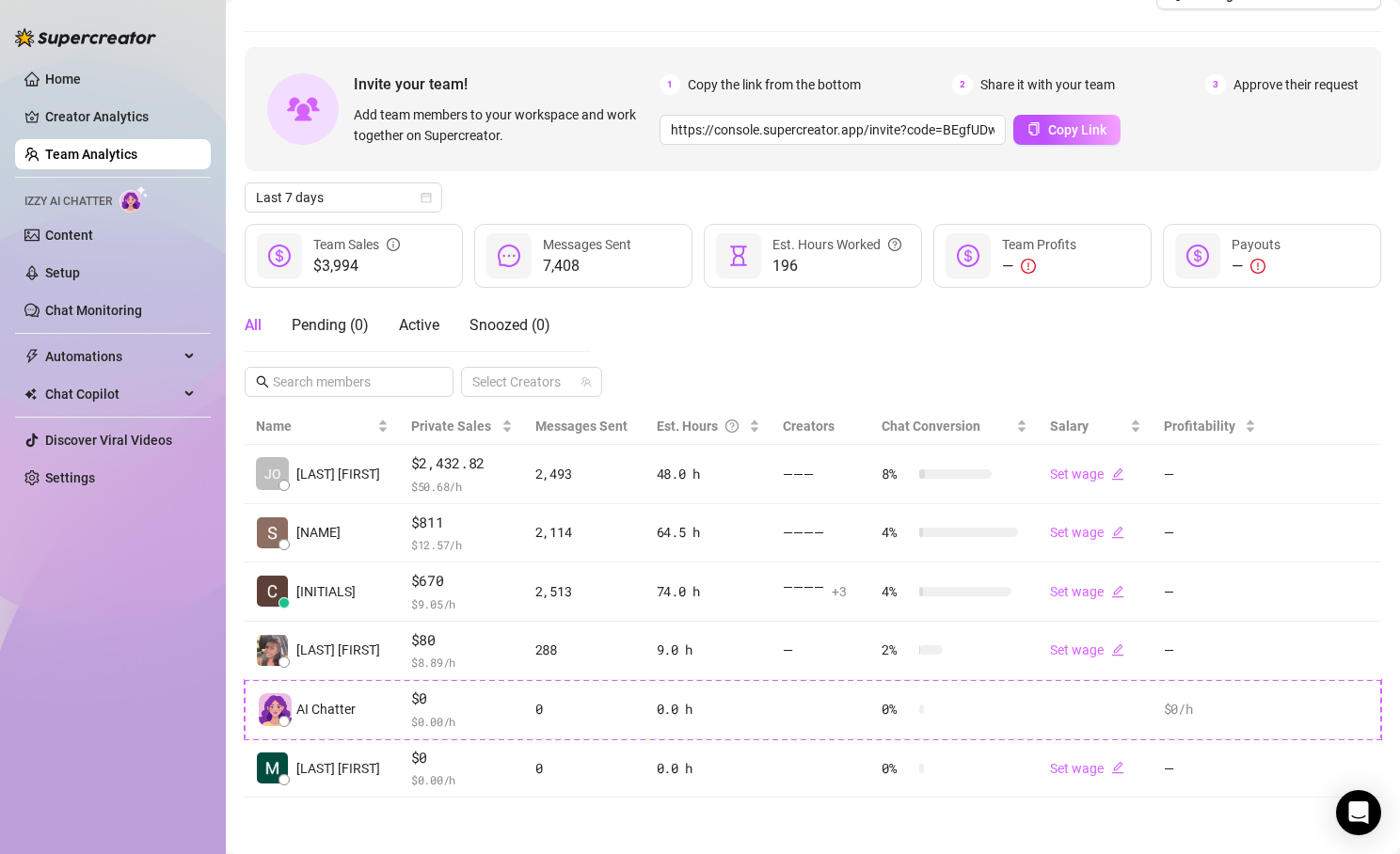 scroll, scrollTop: 40, scrollLeft: 0, axis: vertical 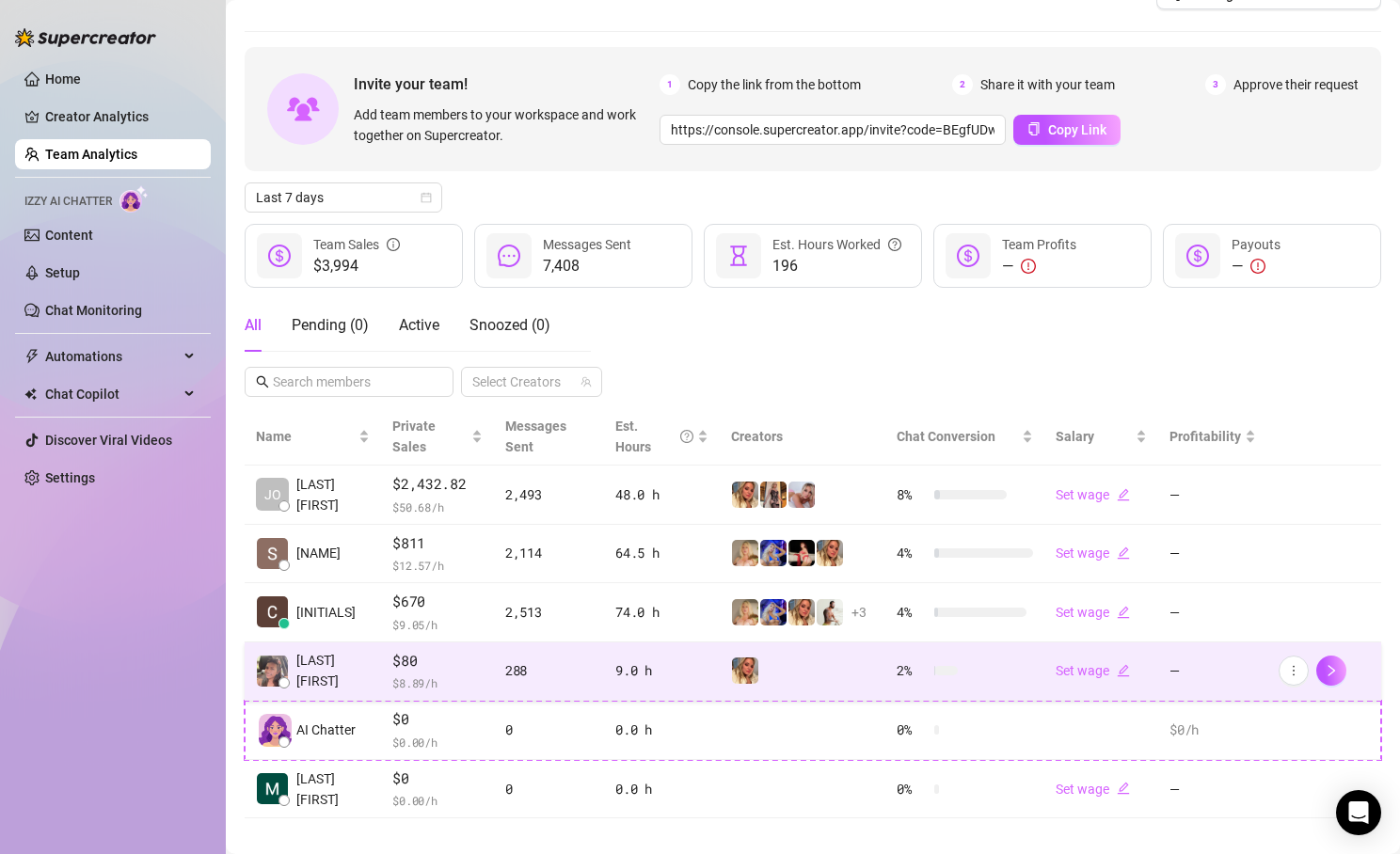 click at bounding box center (803, 671) 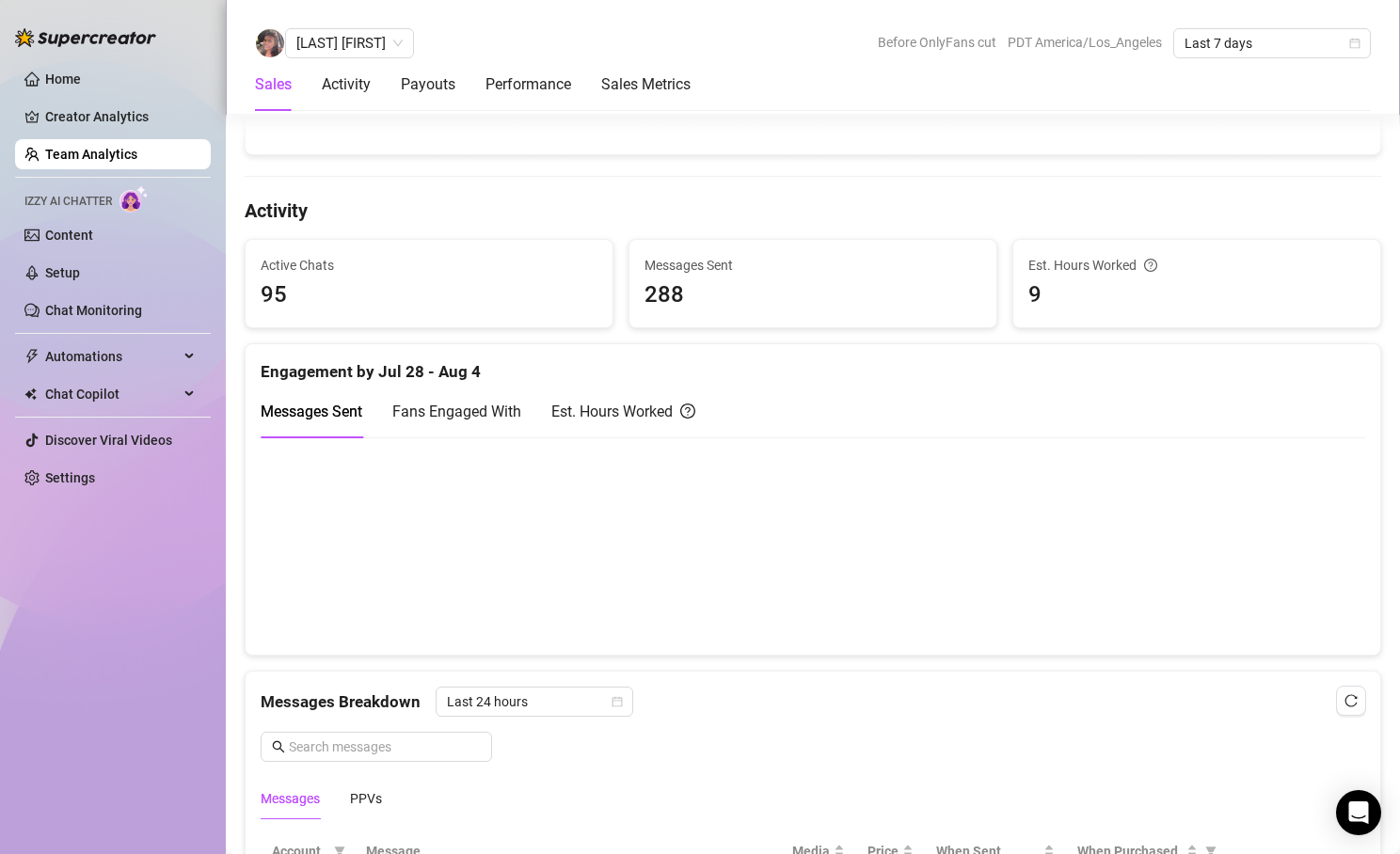 scroll, scrollTop: 417, scrollLeft: 0, axis: vertical 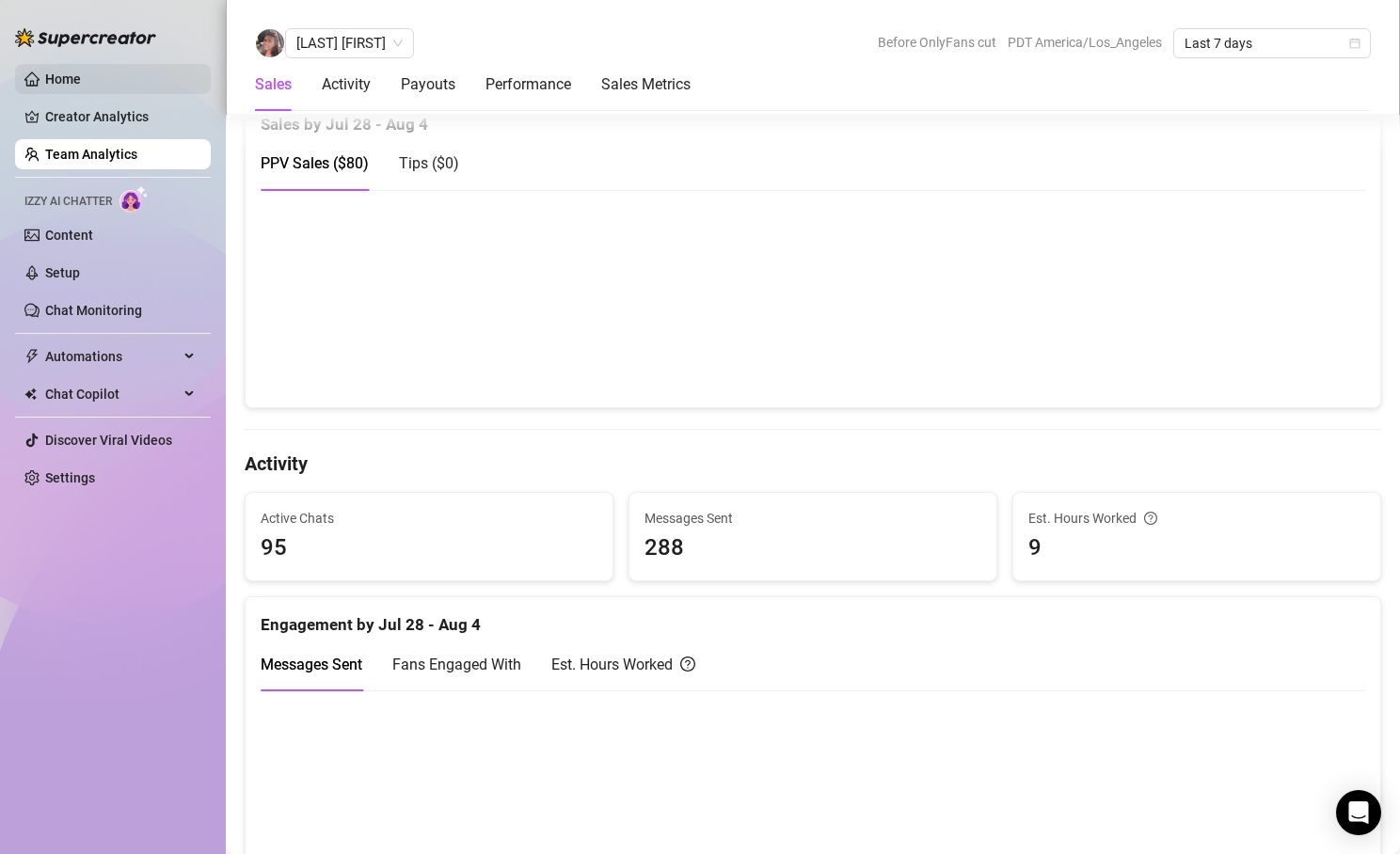 click on "Home" at bounding box center (63, 79) 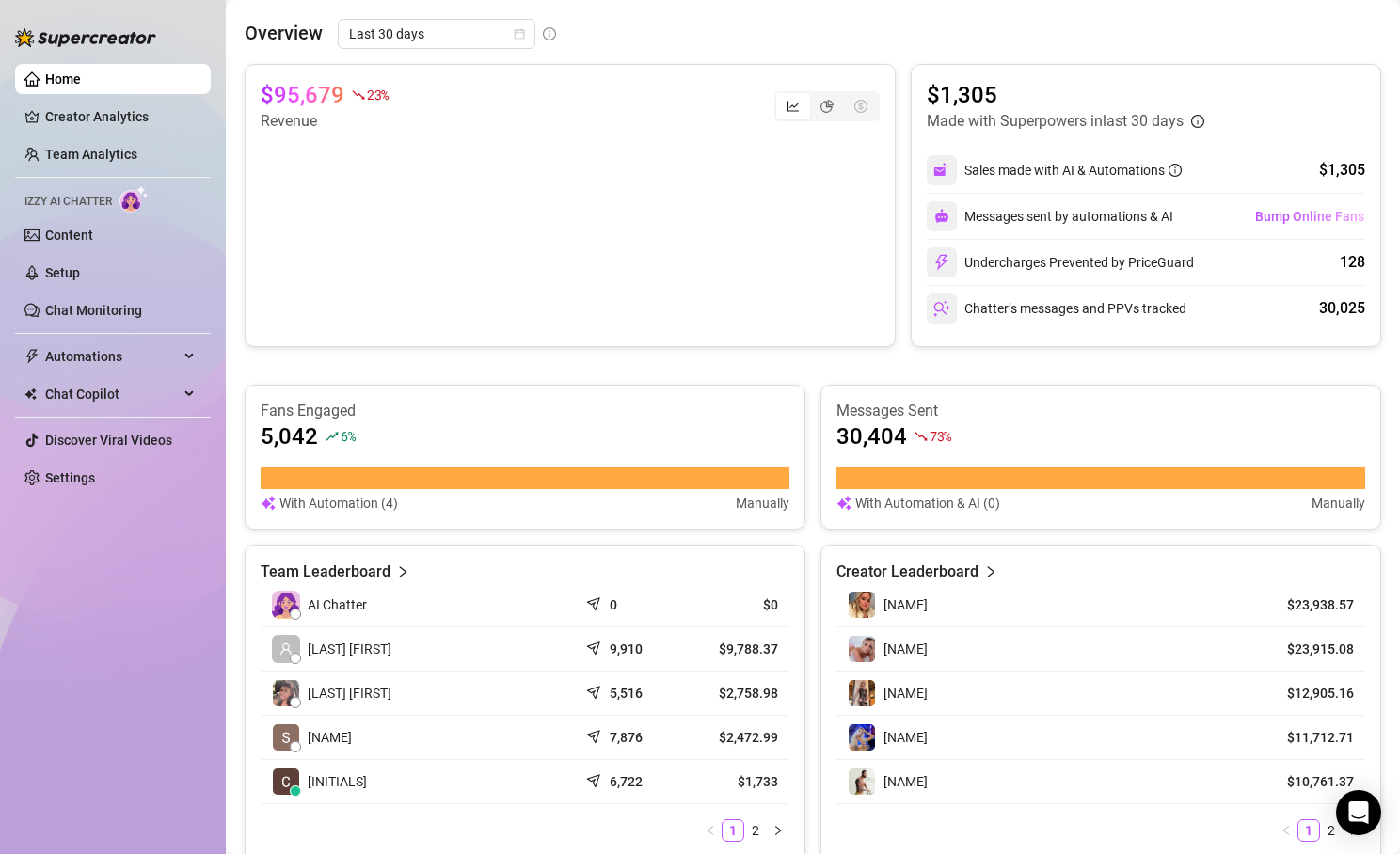 click on "Home Creator Analytics   Team Analytics Izzy AI Chatter Content Setup Chat Monitoring Automations Chat Copilot Discover Viral Videos Settings" at bounding box center [113, 278] 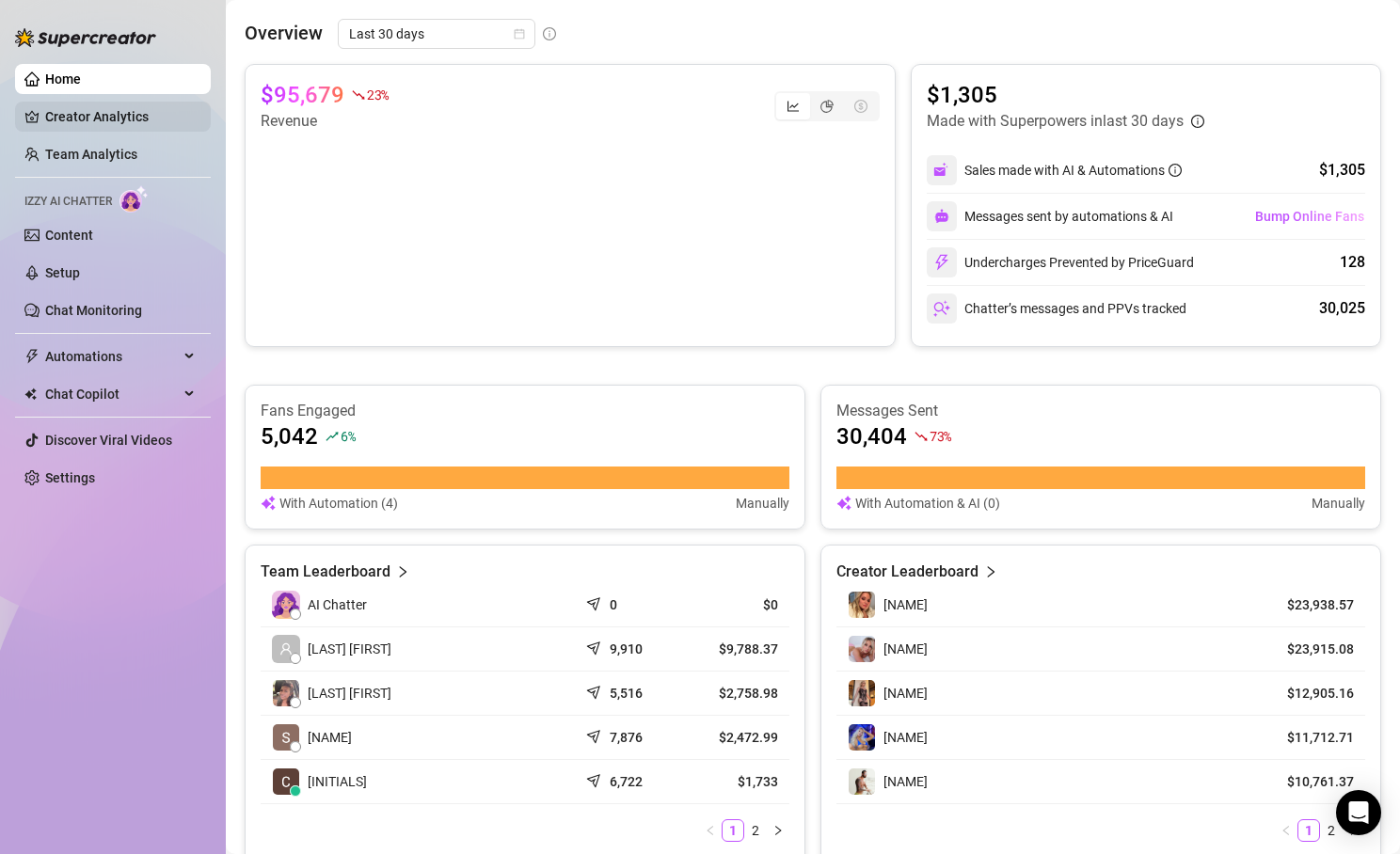 click on "Creator Analytics" at bounding box center (120, 117) 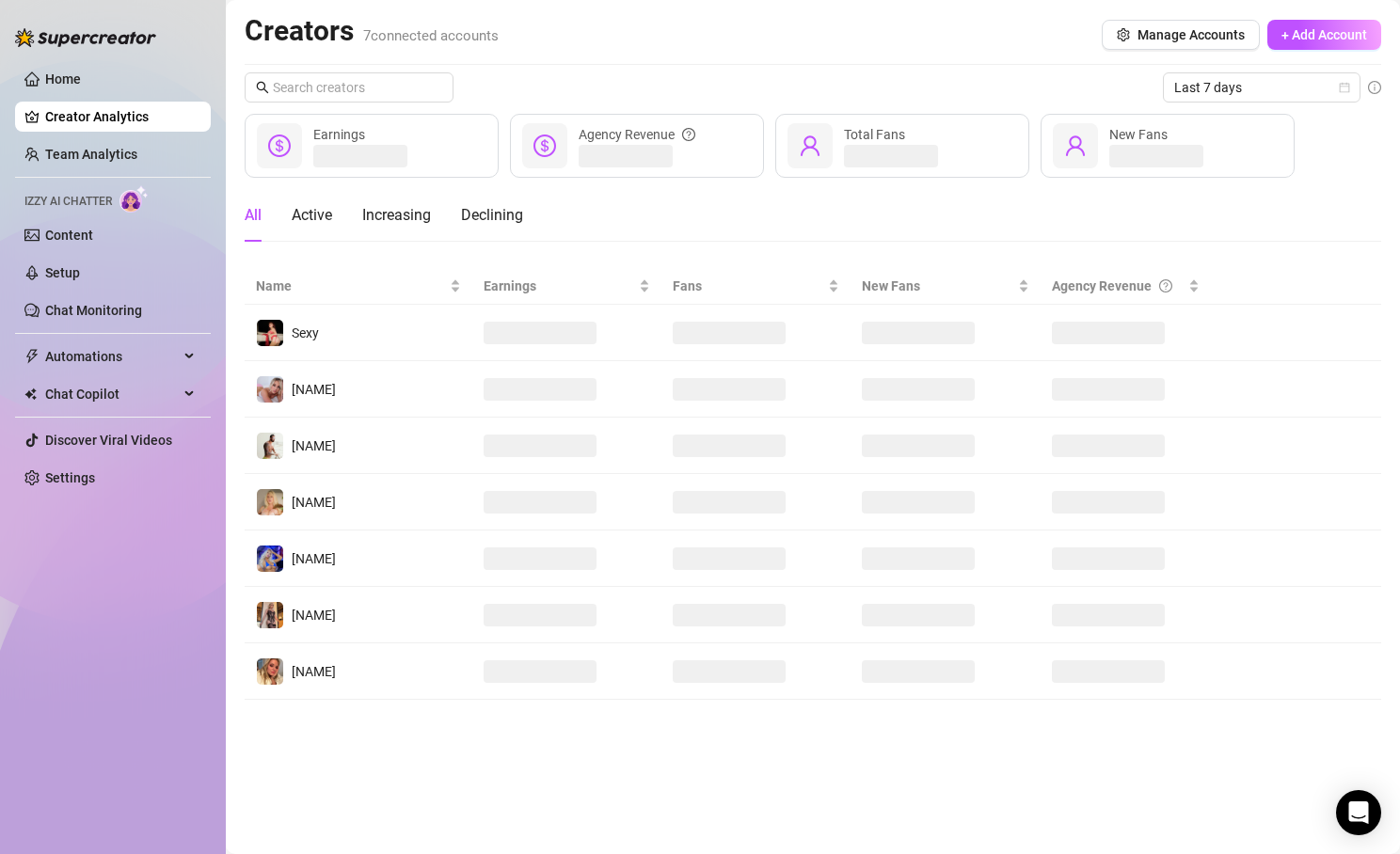 scroll, scrollTop: 0, scrollLeft: 0, axis: both 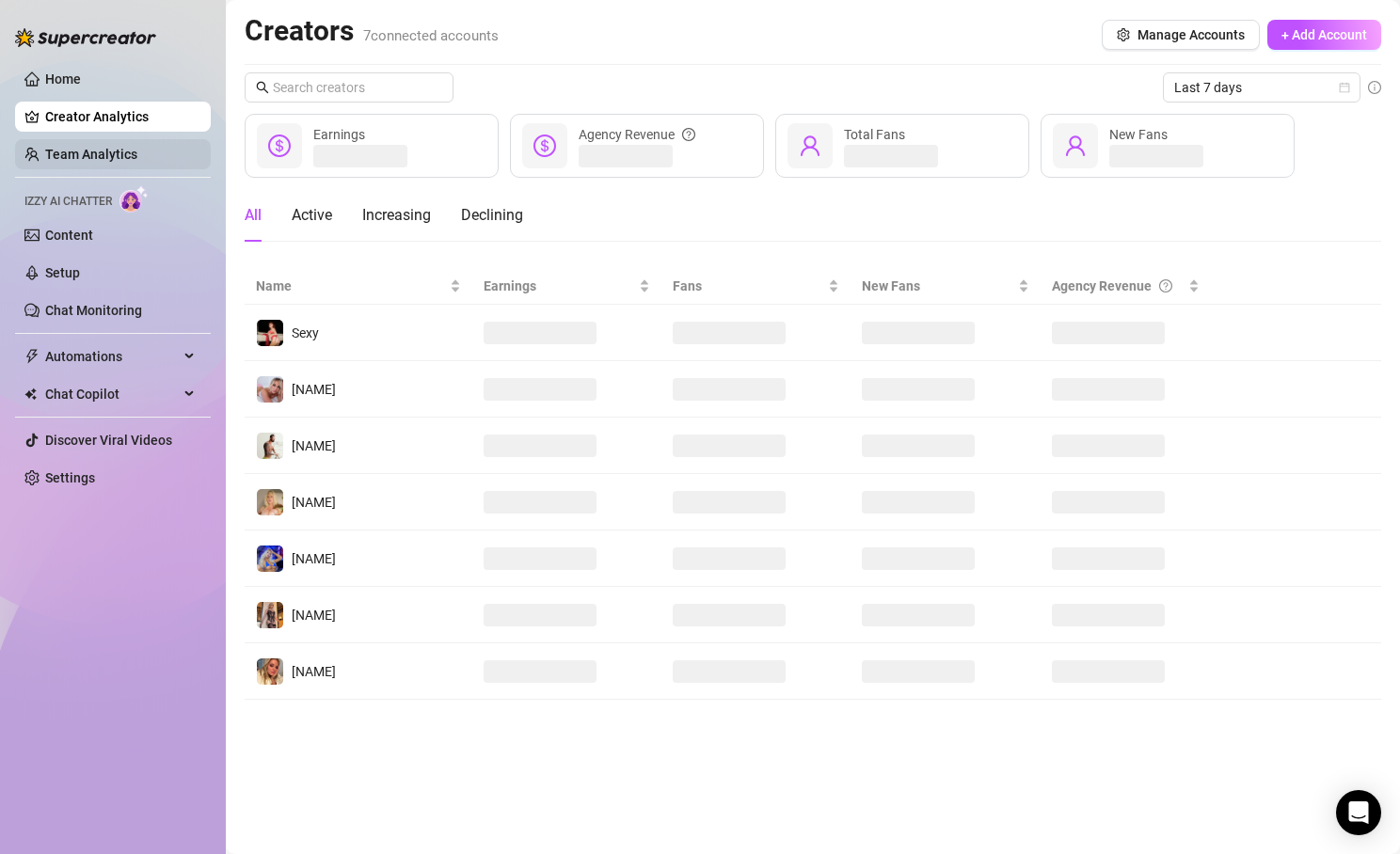 click on "Team Analytics" at bounding box center (91, 154) 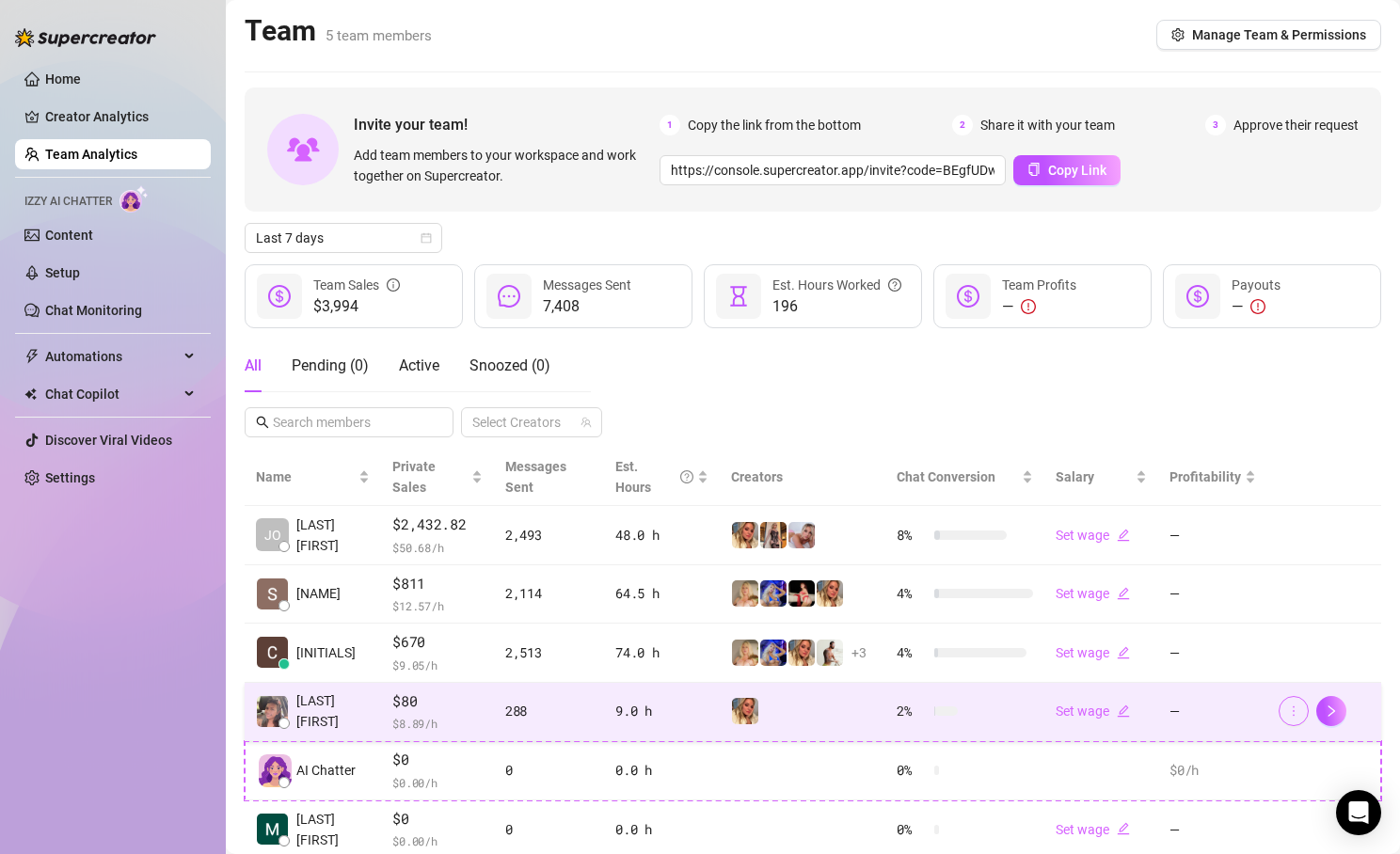 click at bounding box center (1294, 711) 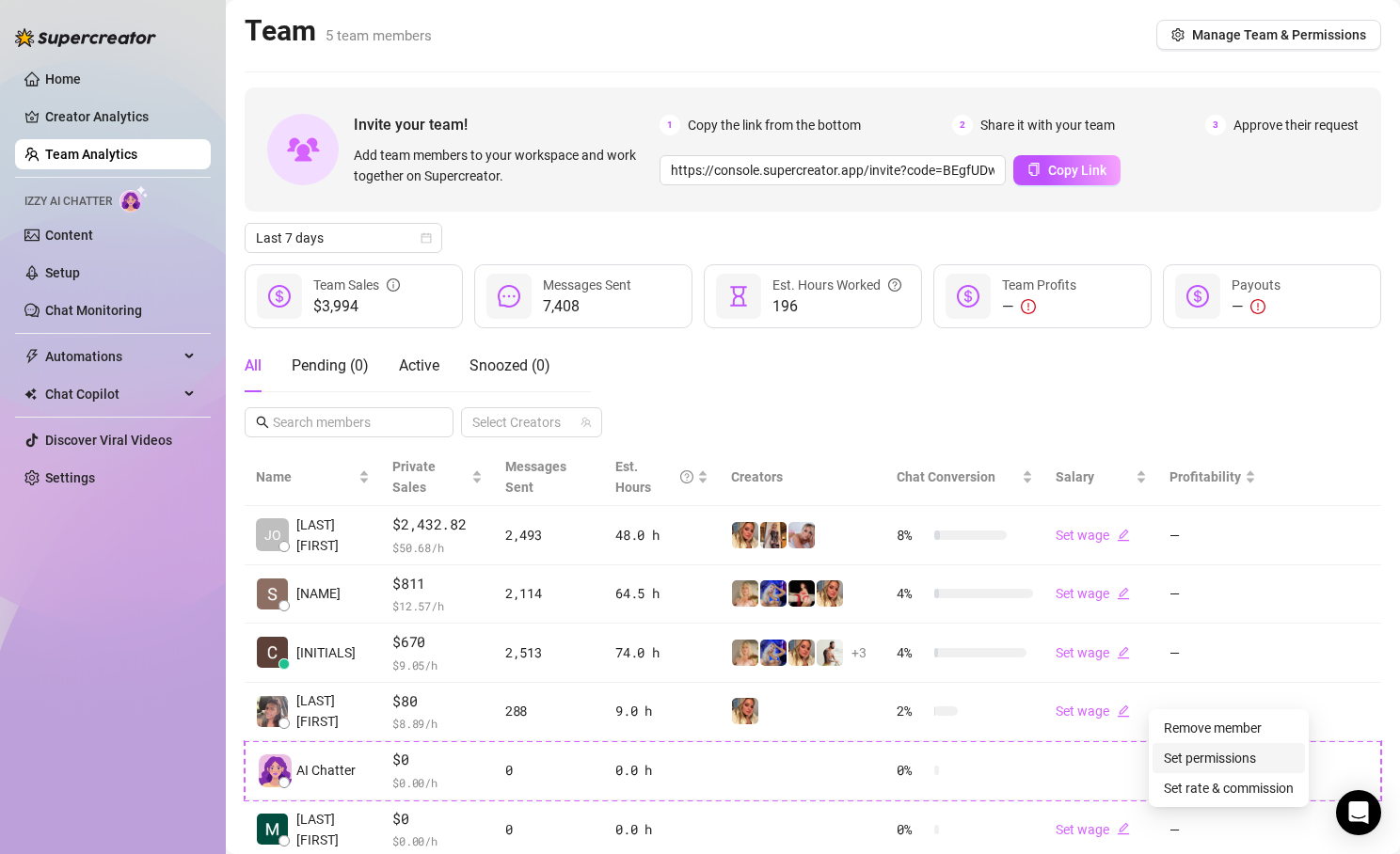 click on "Set permissions" at bounding box center [1210, 758] 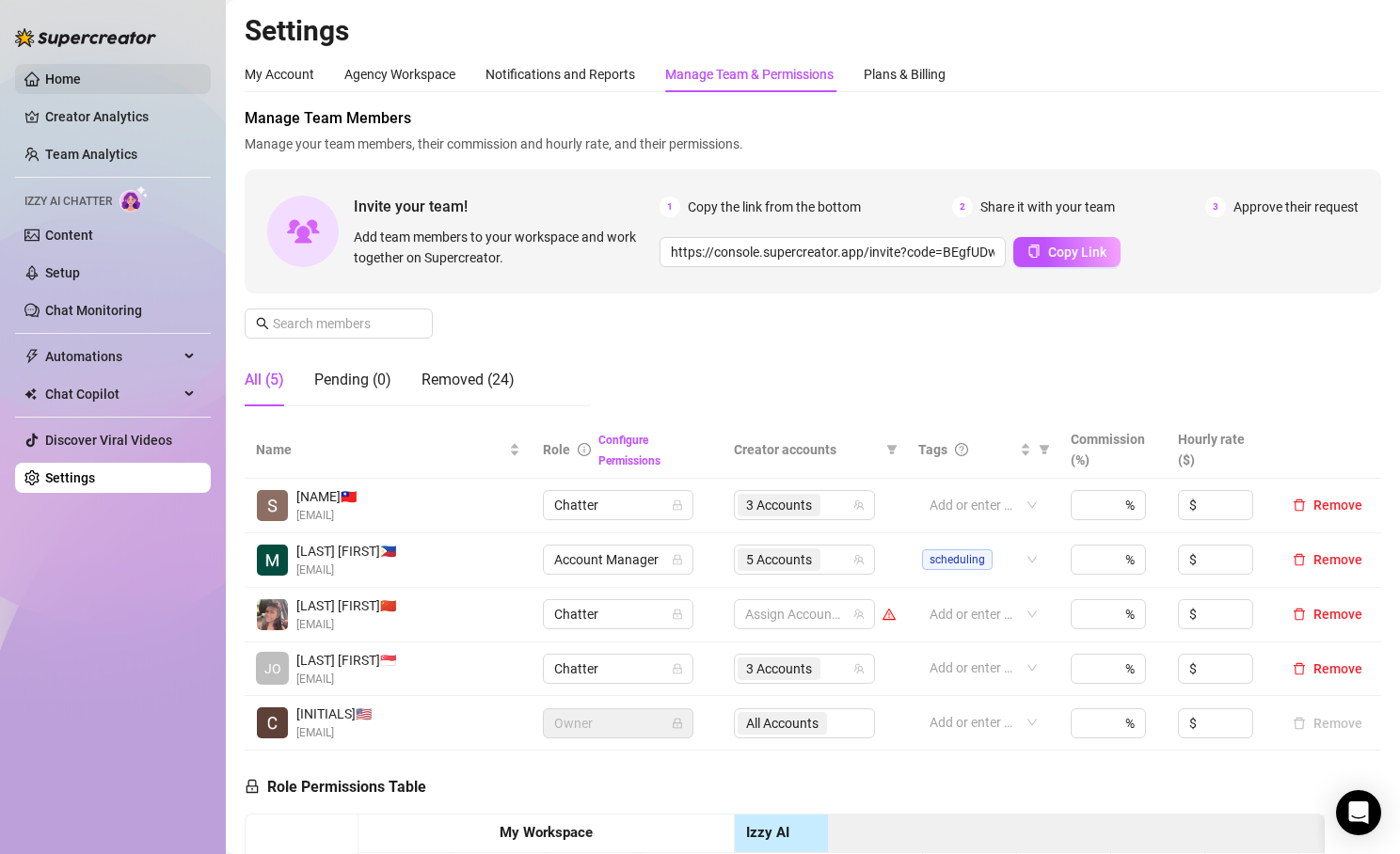 click on "Home" at bounding box center (63, 79) 